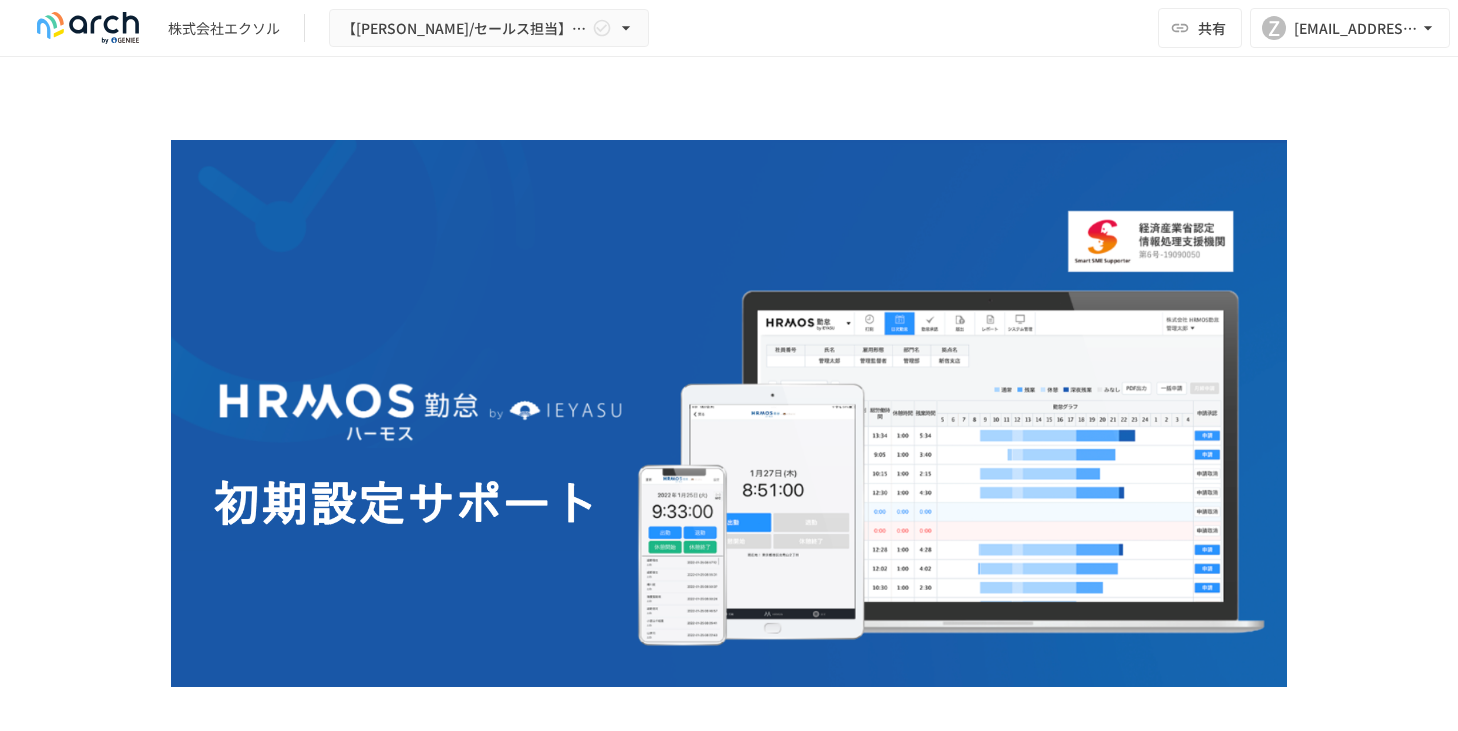 scroll, scrollTop: 0, scrollLeft: 0, axis: both 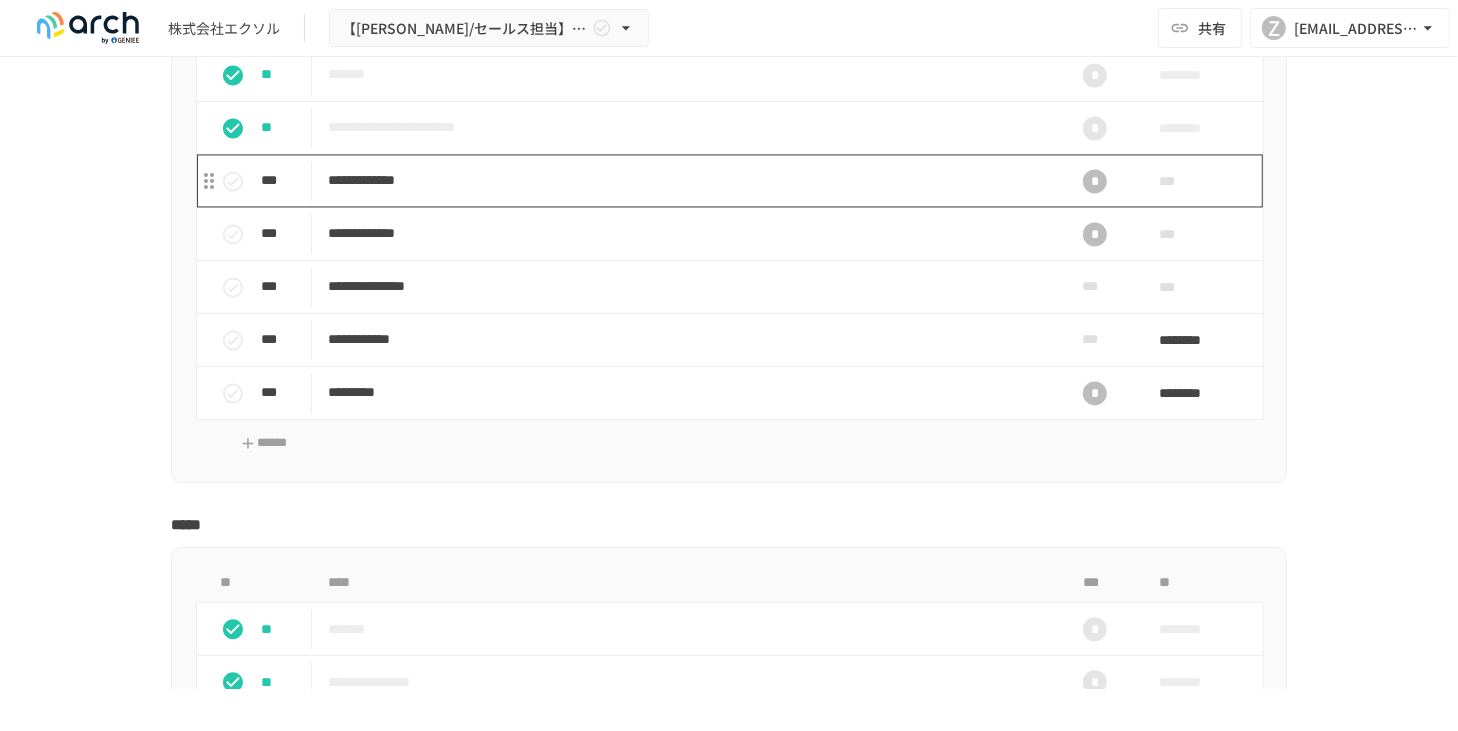click on "**********" at bounding box center [687, 180] 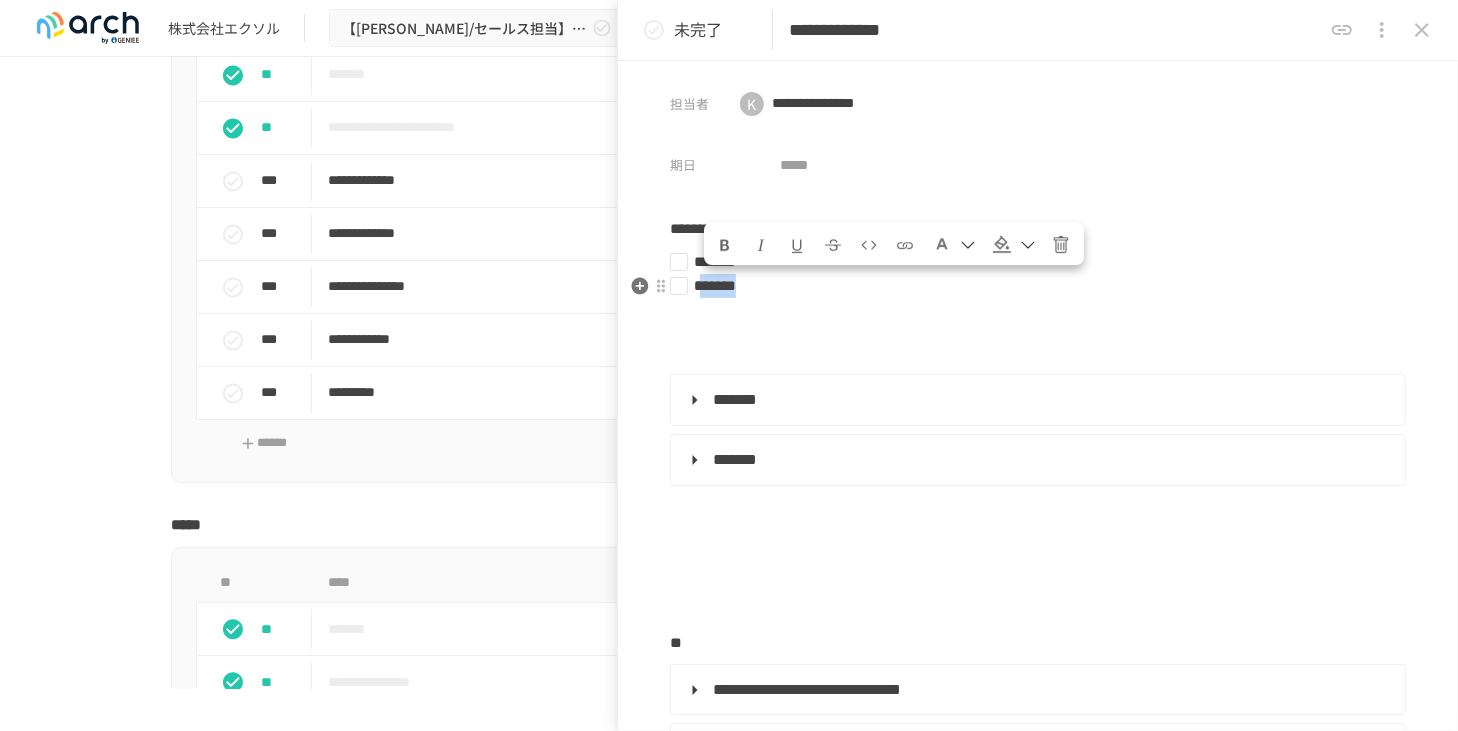 drag, startPoint x: 710, startPoint y: 286, endPoint x: 805, endPoint y: 286, distance: 95 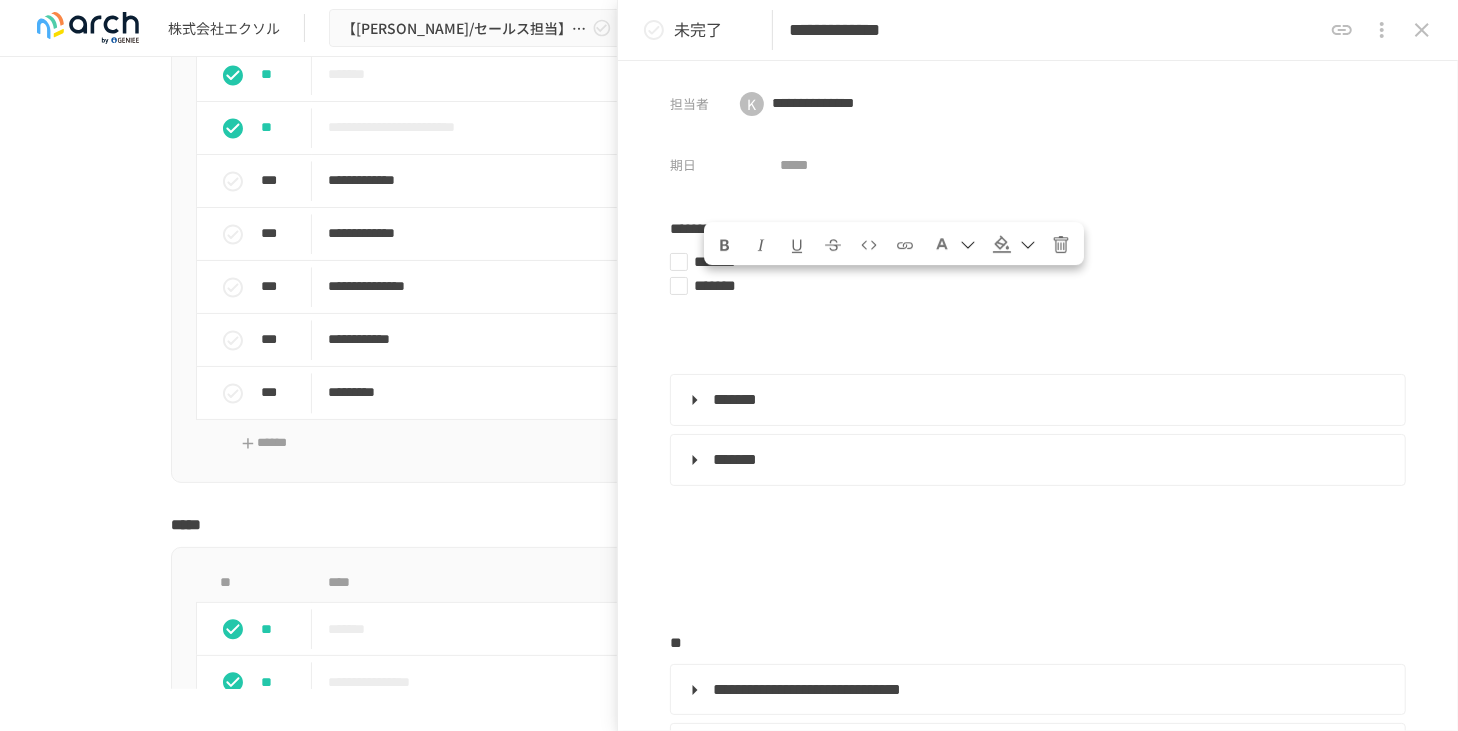 click on "**********" at bounding box center [729, 373] 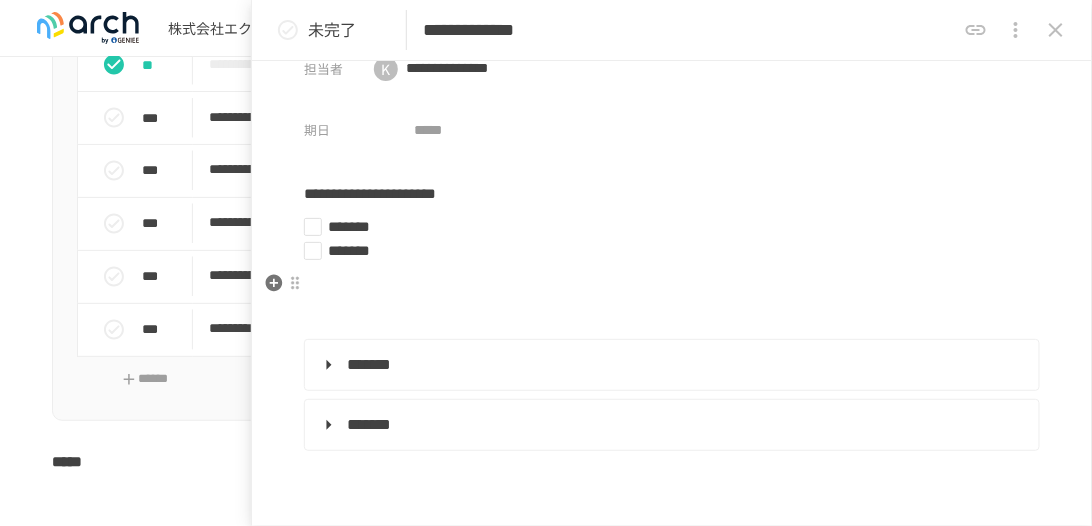 scroll, scrollTop: 171, scrollLeft: 0, axis: vertical 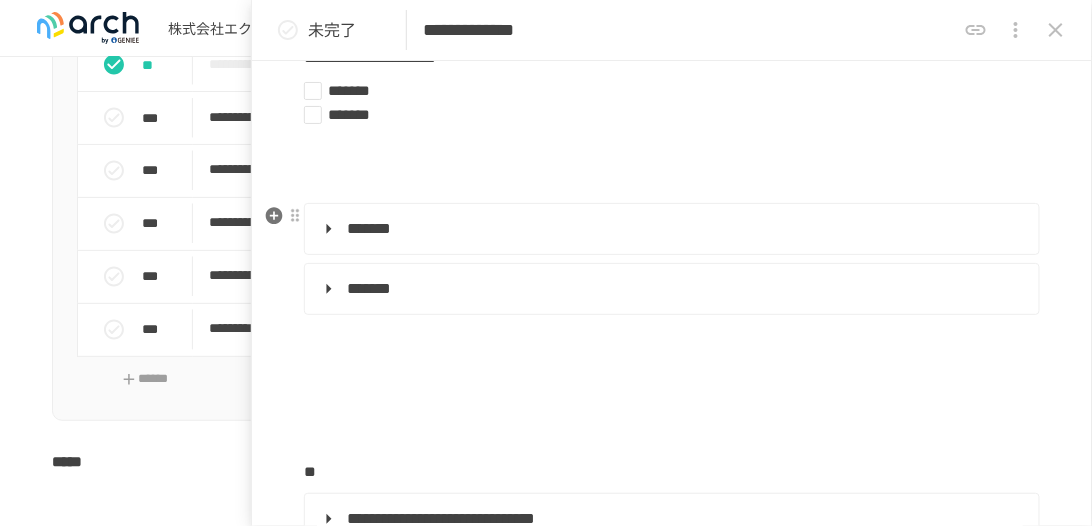 click on "*******" at bounding box center (670, 229) 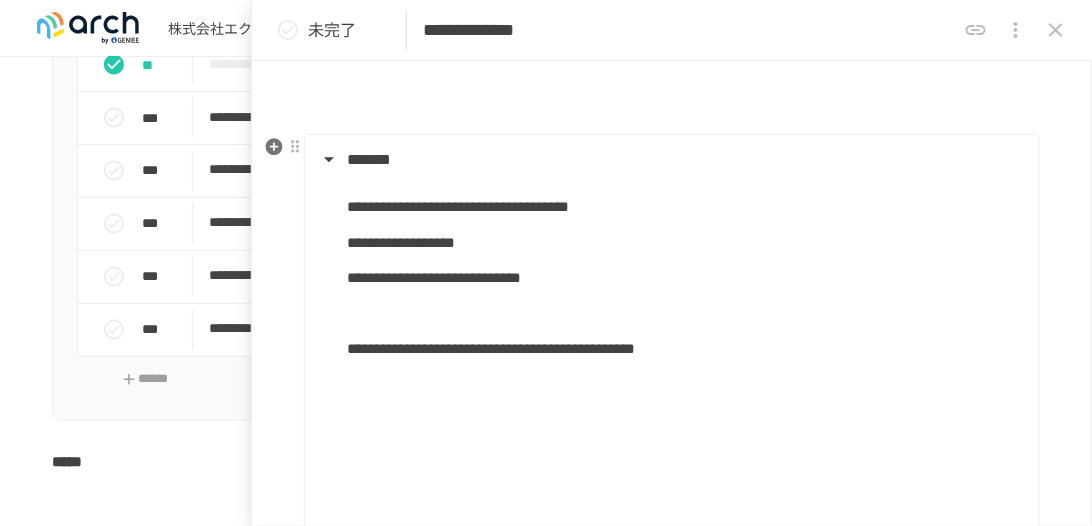 scroll, scrollTop: 400, scrollLeft: 0, axis: vertical 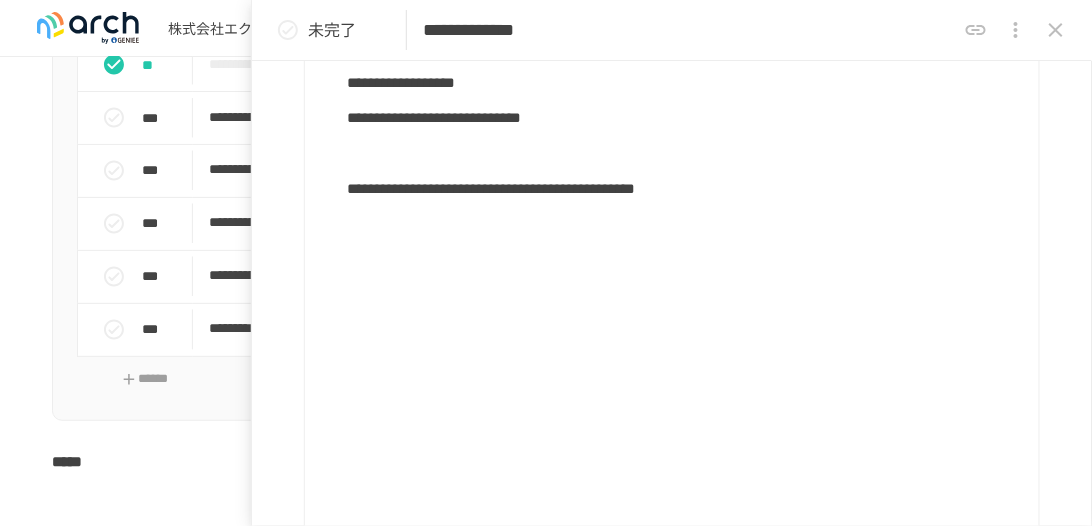 click on "**********" at bounding box center [546, 1811] 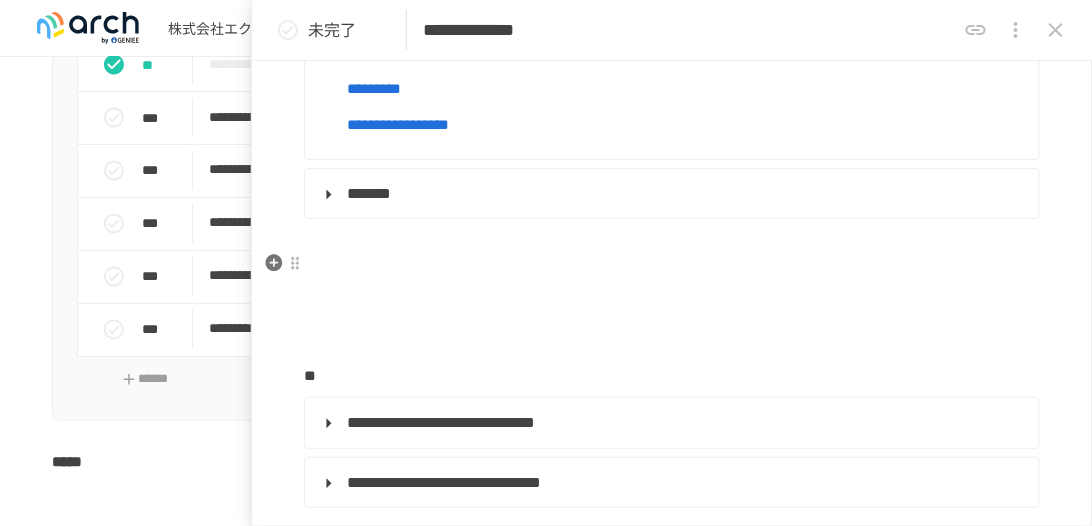 scroll, scrollTop: 971, scrollLeft: 0, axis: vertical 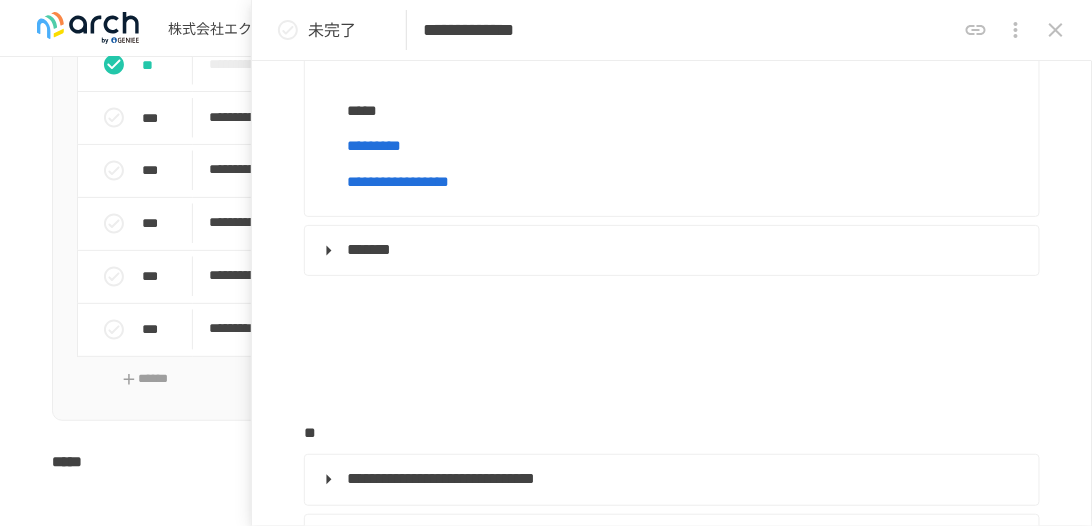 click on "**********" at bounding box center (398, 181) 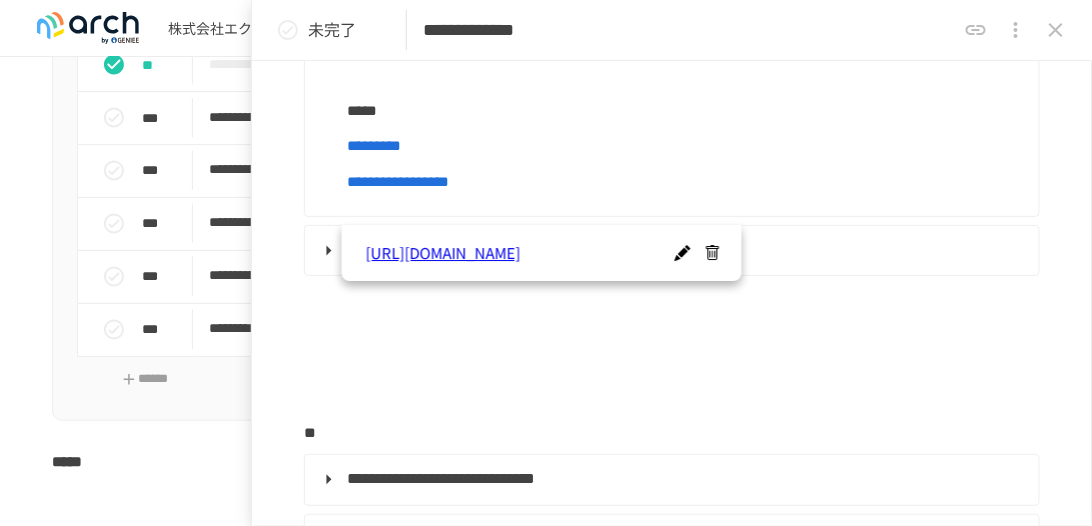 click on "**********" at bounding box center [546, 16] 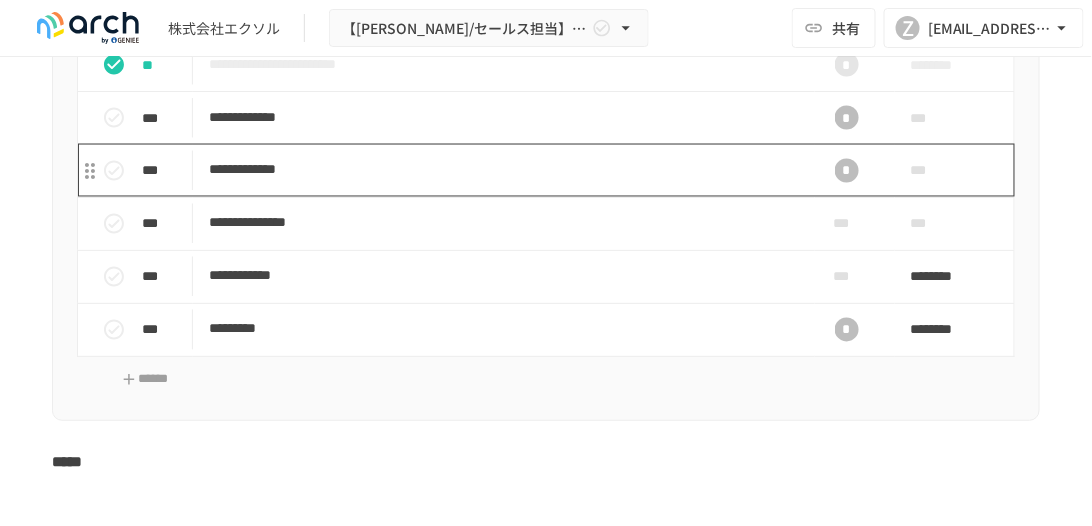 click on "**********" at bounding box center (500, 170) 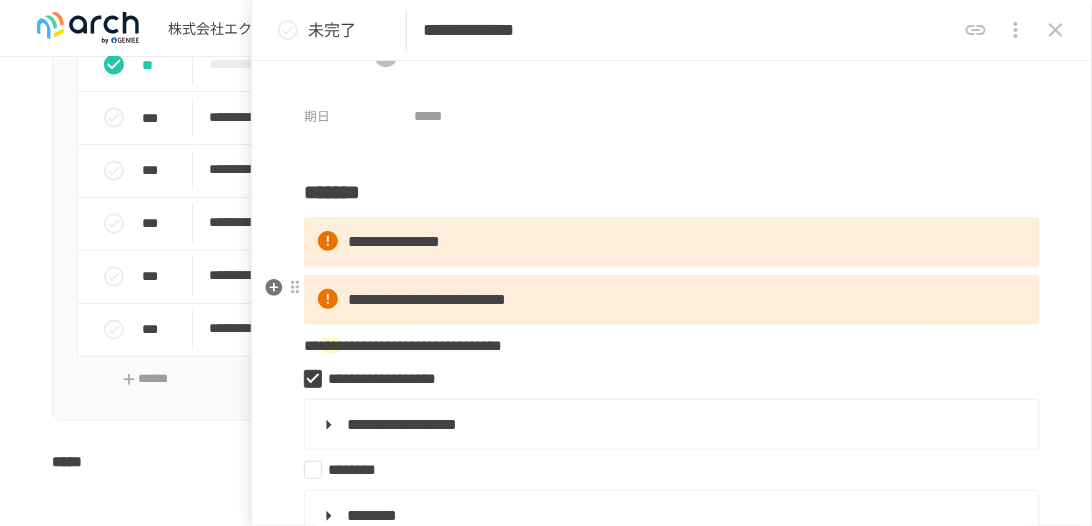 scroll, scrollTop: 0, scrollLeft: 0, axis: both 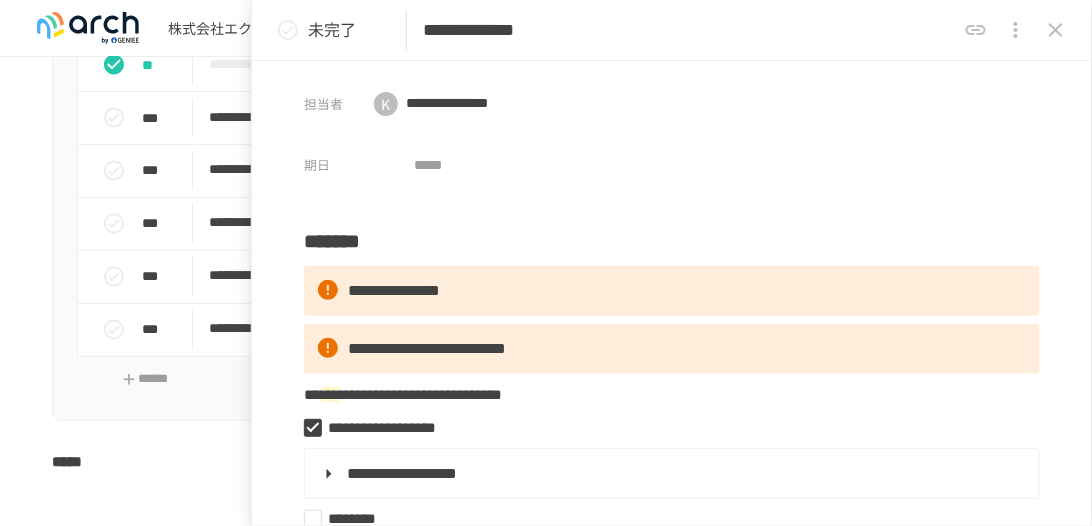drag, startPoint x: 456, startPoint y: 38, endPoint x: 644, endPoint y: 42, distance: 188.04254 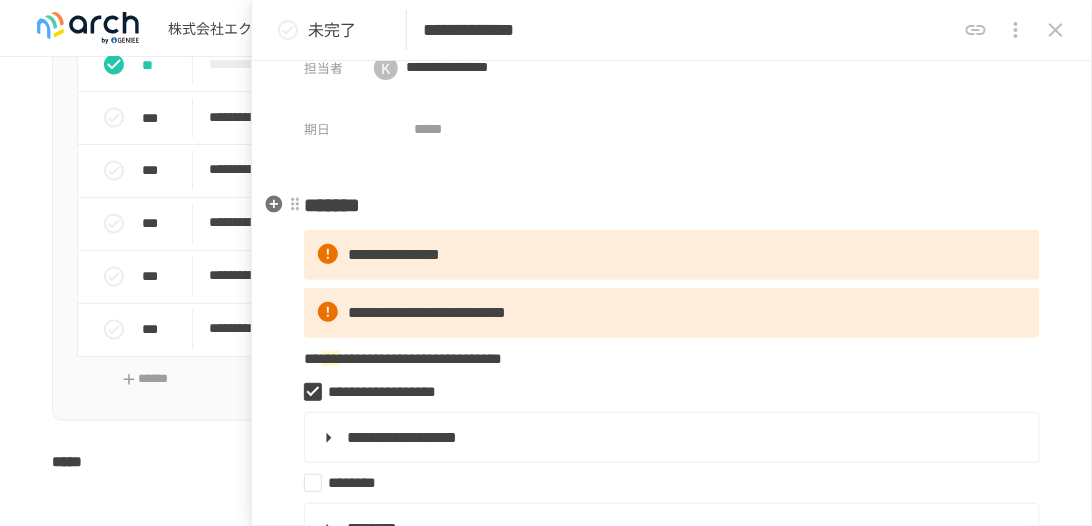 scroll, scrollTop: 171, scrollLeft: 0, axis: vertical 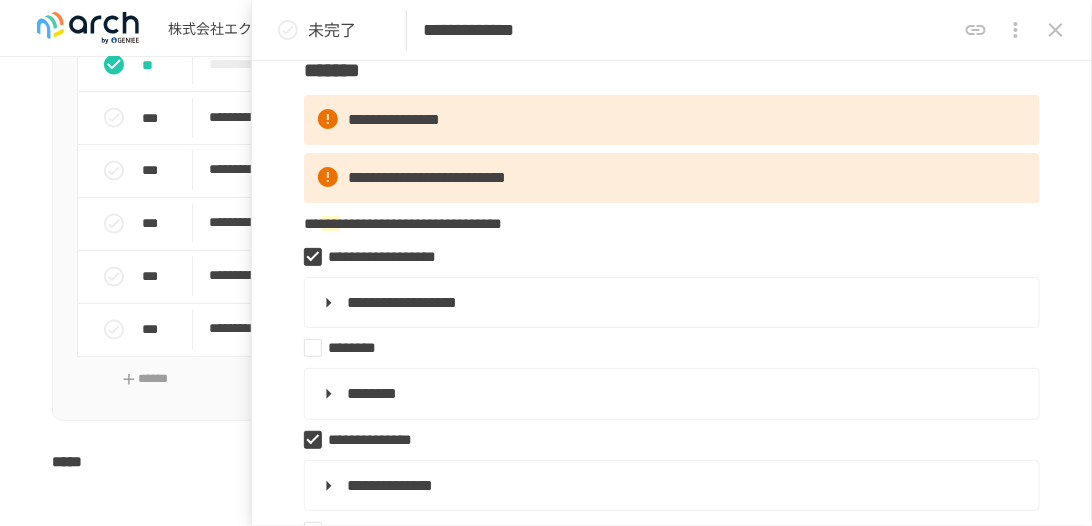 click 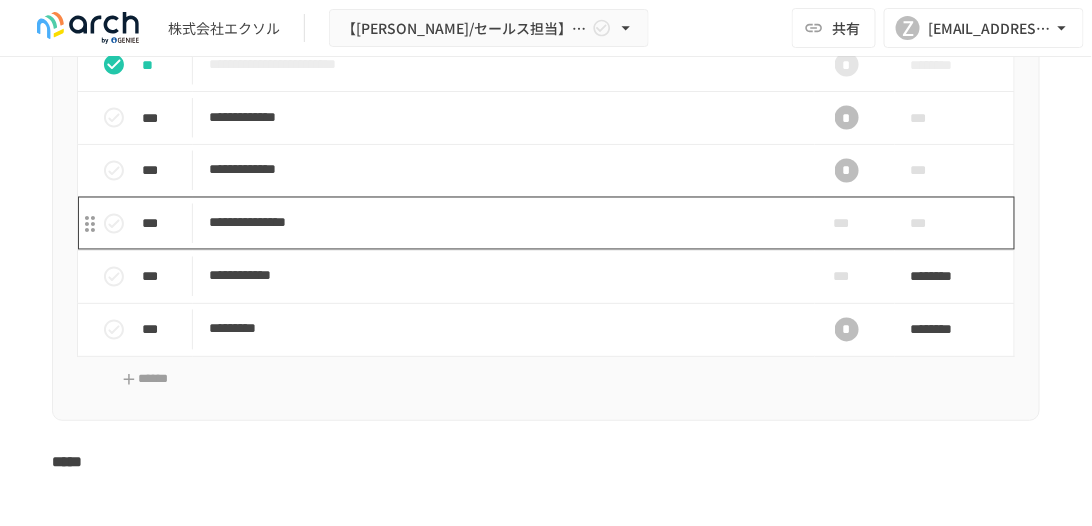 click on "**********" at bounding box center (500, 223) 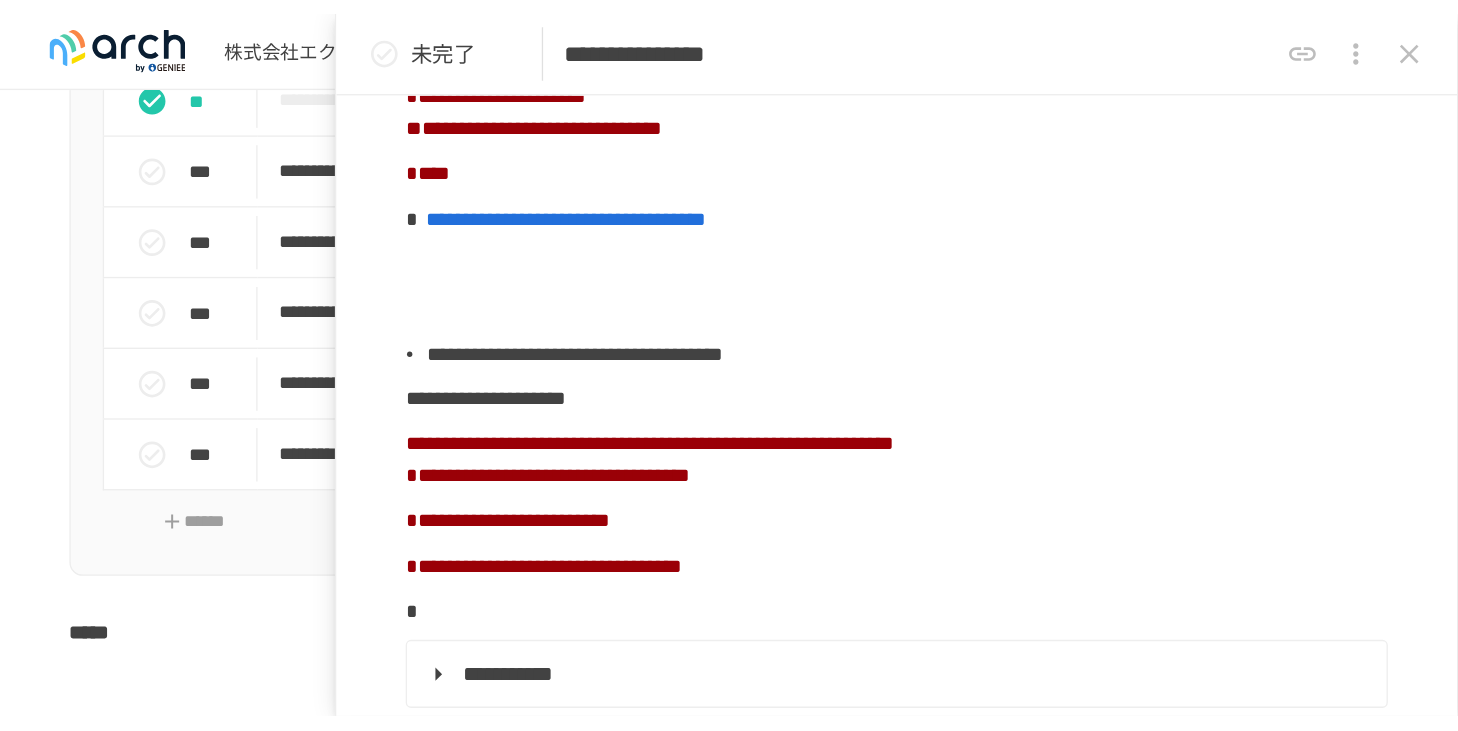 scroll, scrollTop: 1314, scrollLeft: 0, axis: vertical 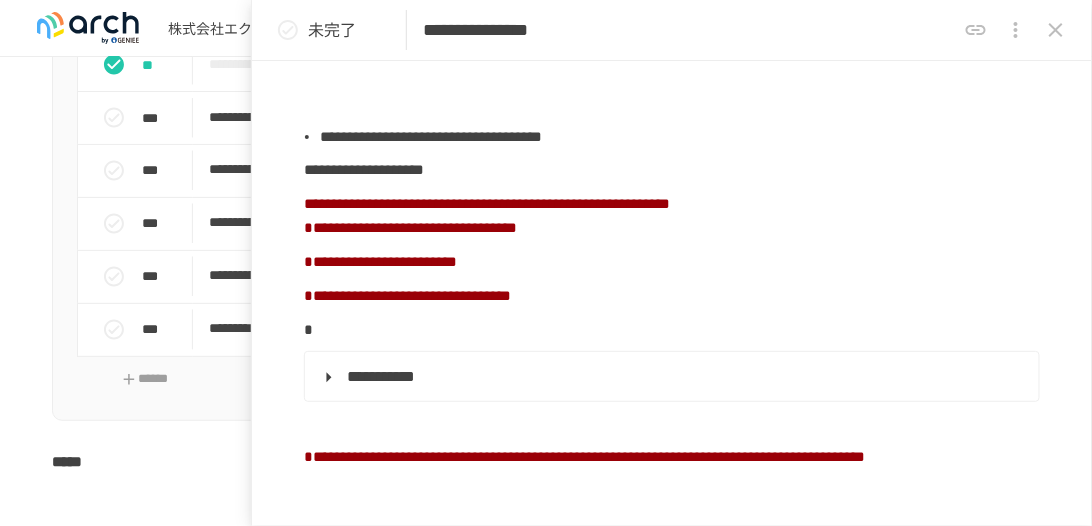 drag, startPoint x: 1060, startPoint y: 31, endPoint x: 1037, endPoint y: 42, distance: 25.495098 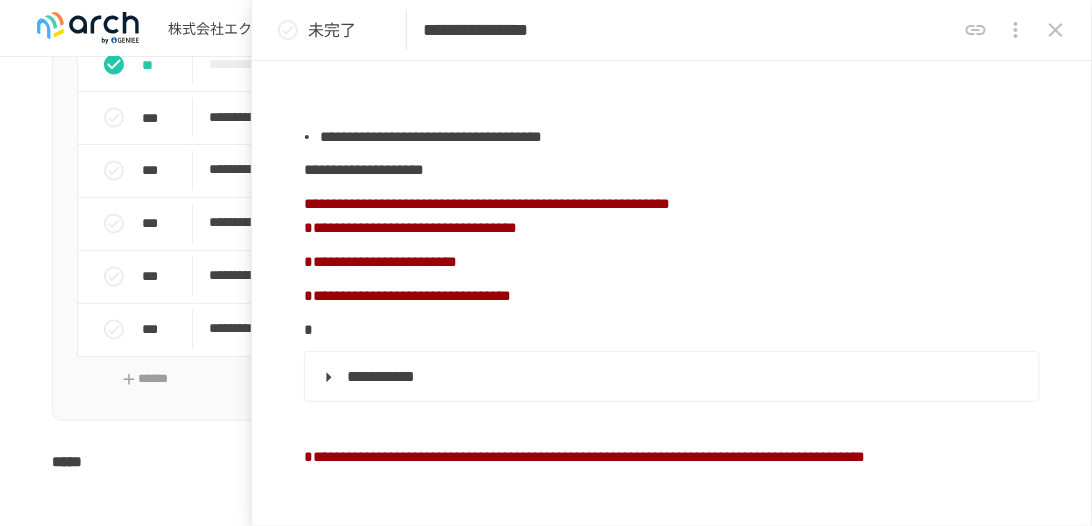 click 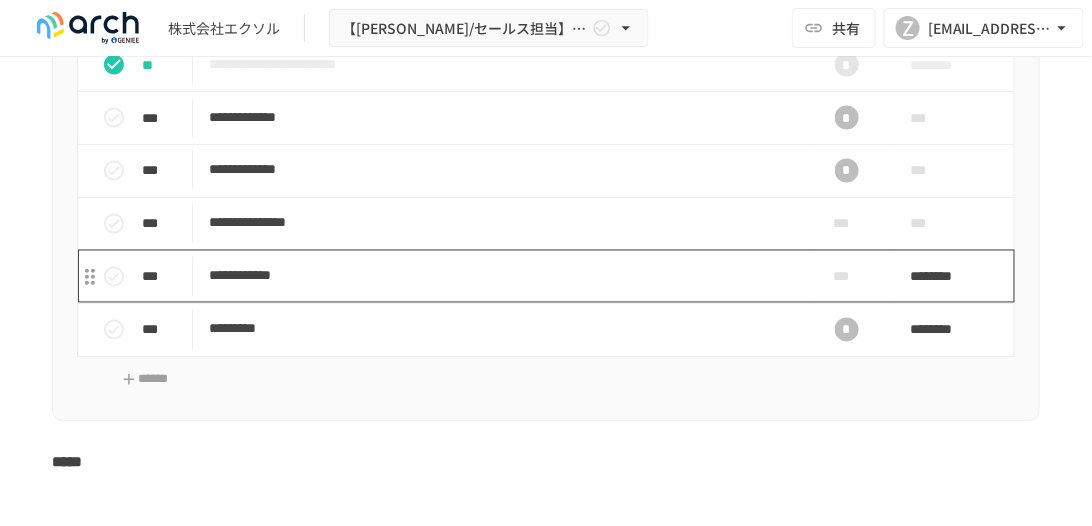 click on "**********" at bounding box center [504, 276] 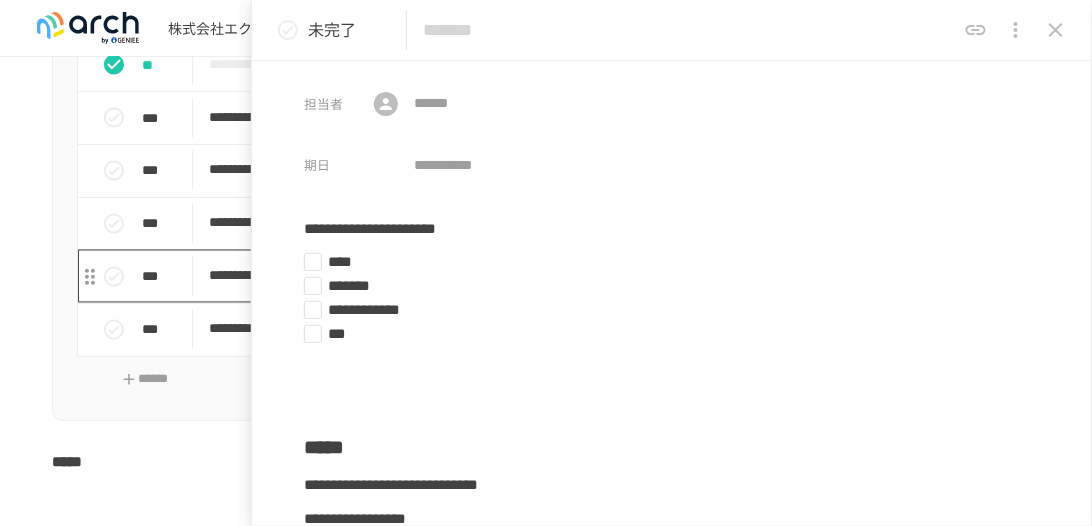 type on "**********" 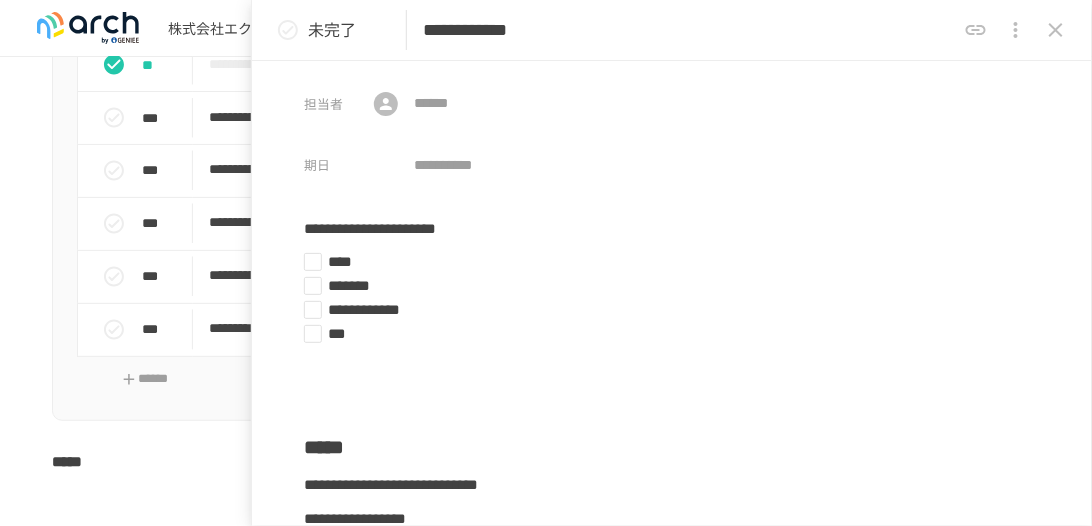 drag, startPoint x: 449, startPoint y: 38, endPoint x: 623, endPoint y: 36, distance: 174.01149 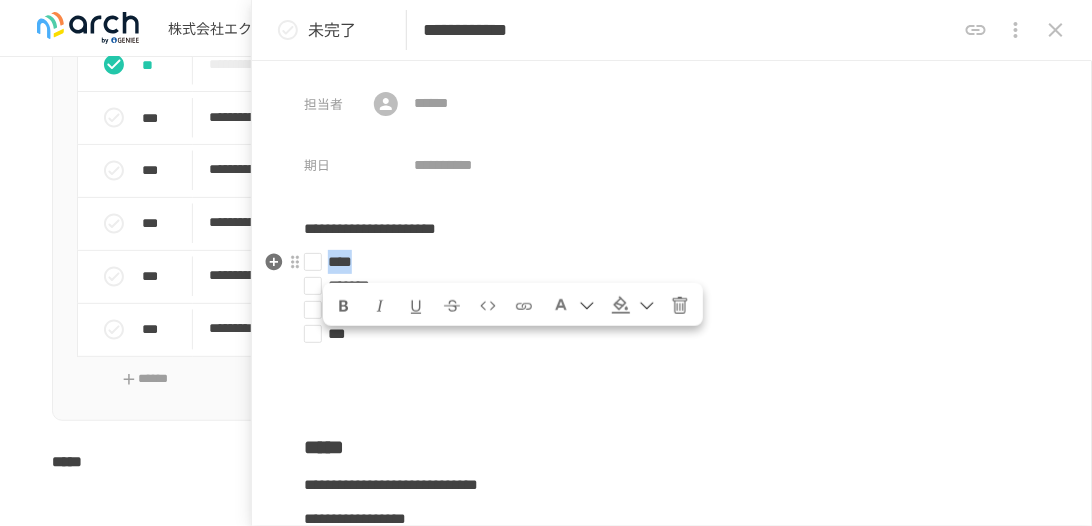 drag, startPoint x: 333, startPoint y: 262, endPoint x: 387, endPoint y: 256, distance: 54.33231 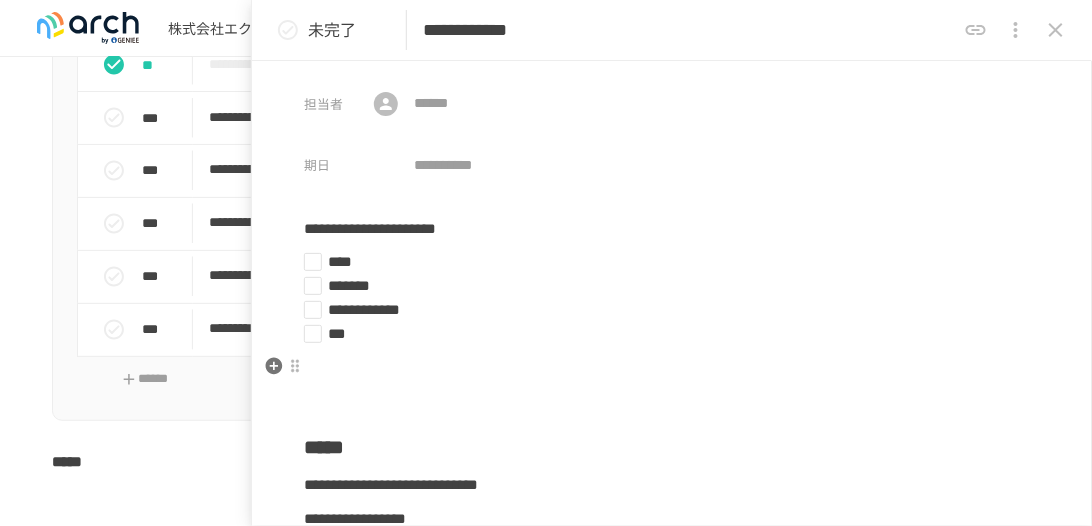 click on "**********" at bounding box center [672, 874] 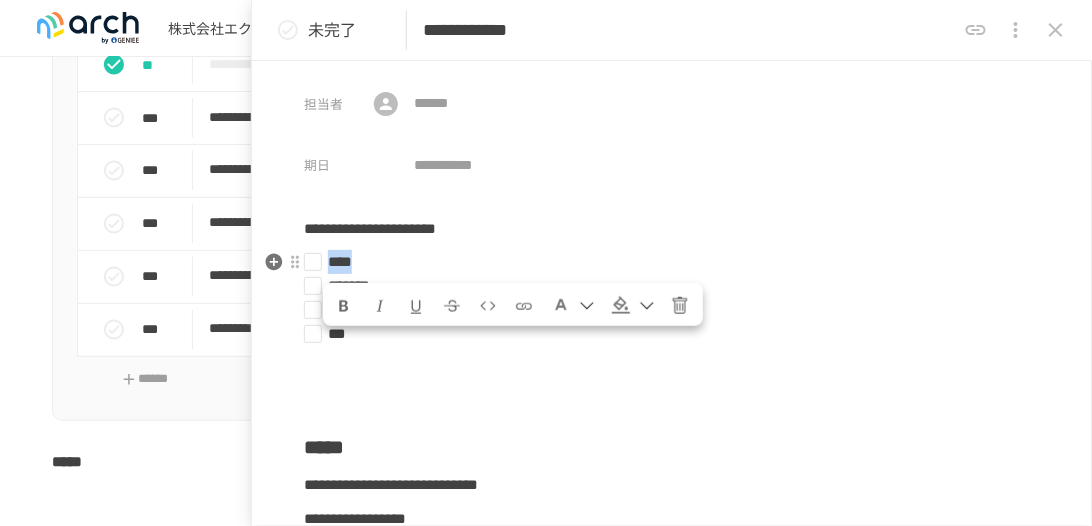 drag, startPoint x: 334, startPoint y: 262, endPoint x: 402, endPoint y: 257, distance: 68.18358 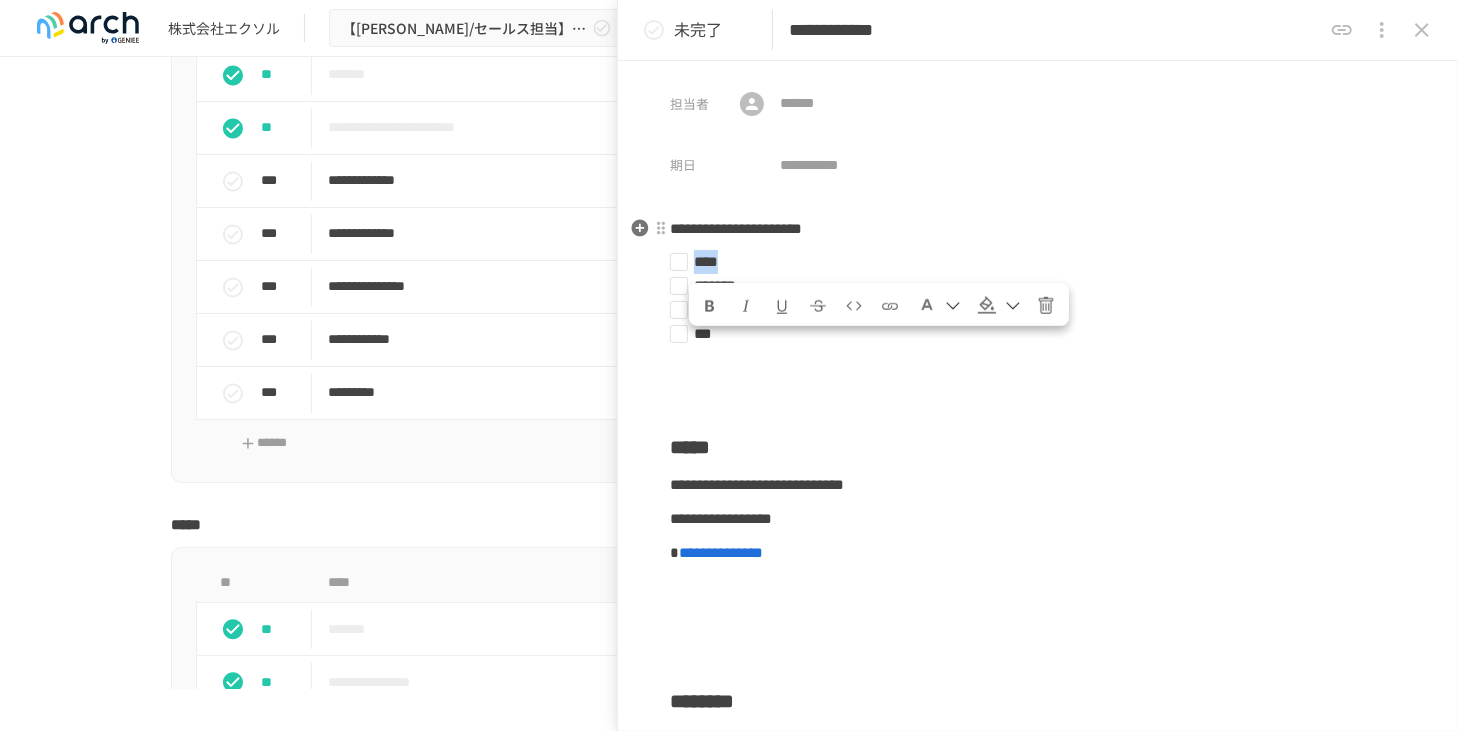 click on "**********" at bounding box center (1038, 874) 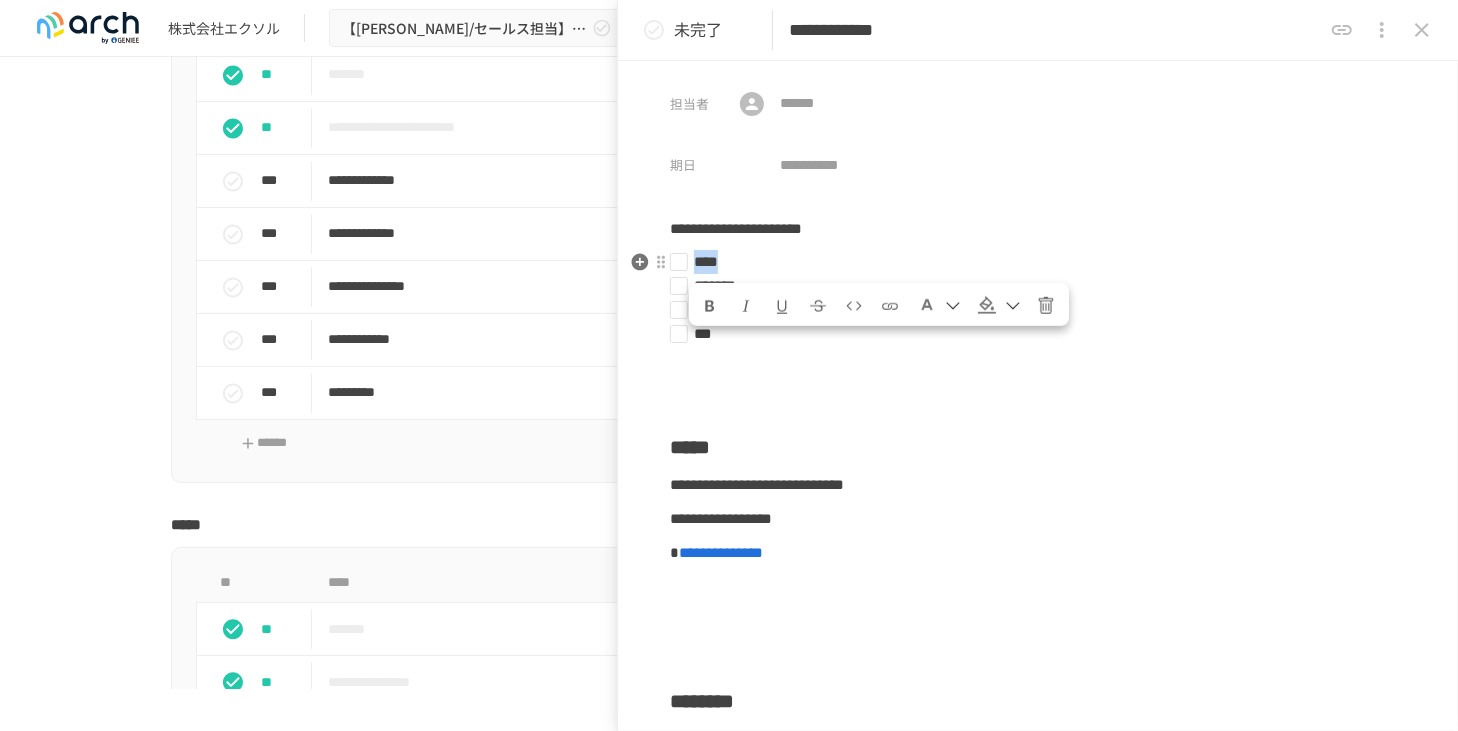 drag, startPoint x: 697, startPoint y: 264, endPoint x: 755, endPoint y: 264, distance: 58 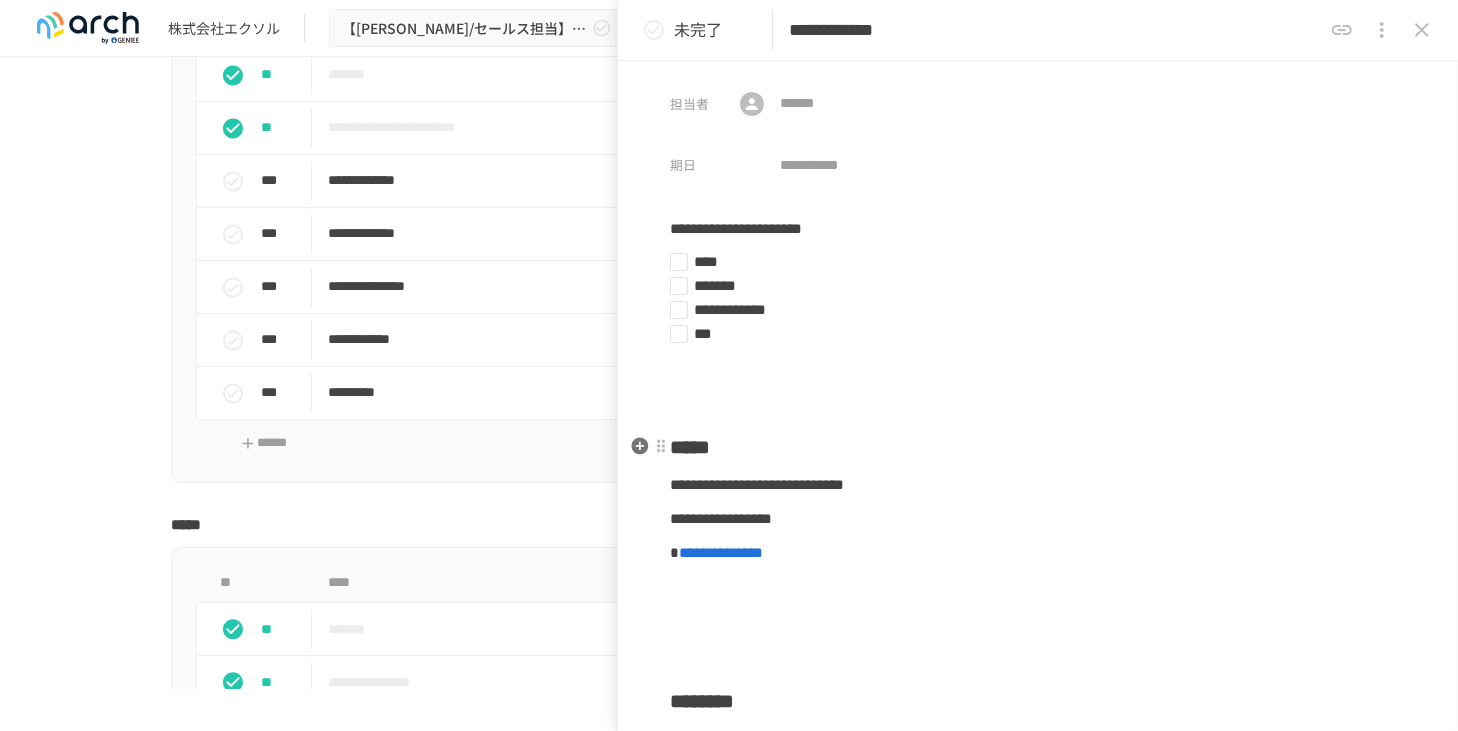 drag, startPoint x: 952, startPoint y: 457, endPoint x: 936, endPoint y: 443, distance: 21.260292 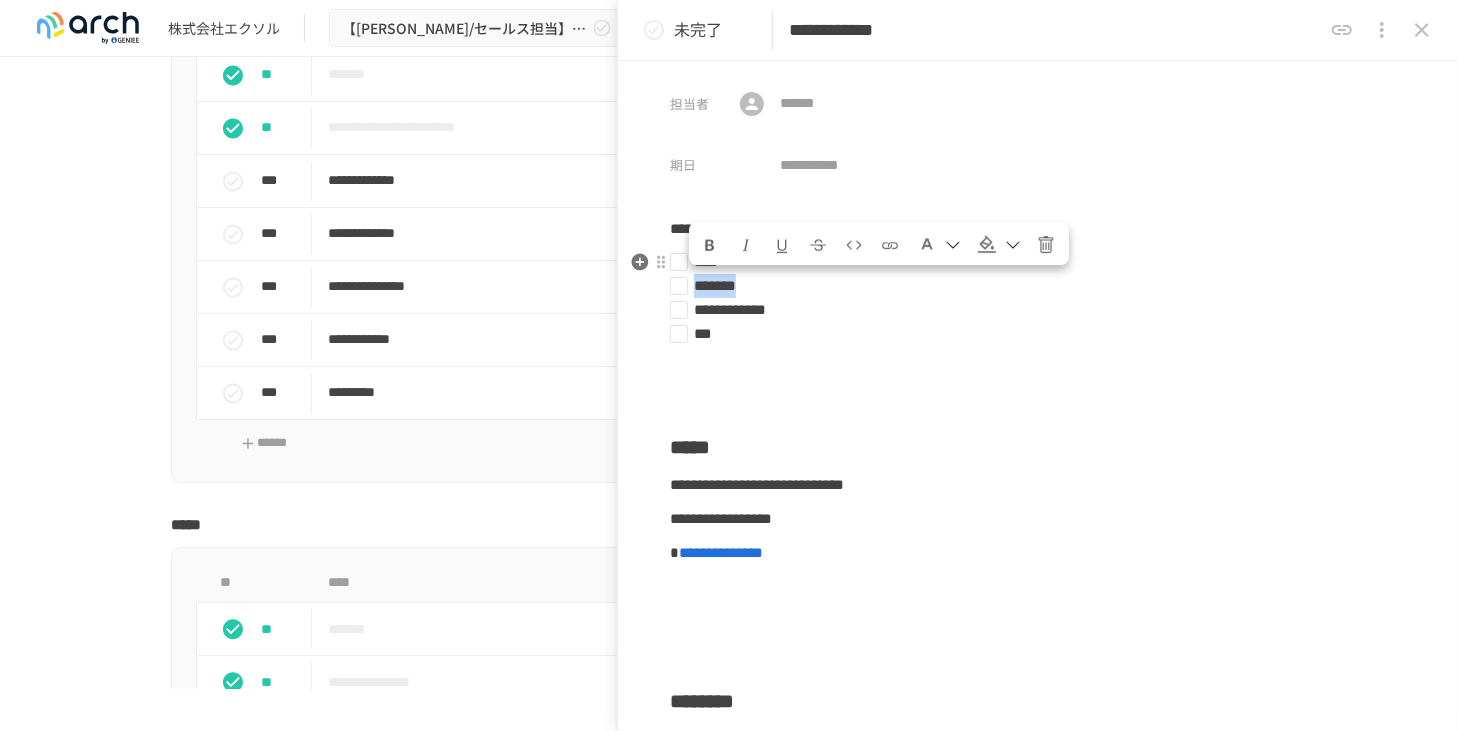 drag, startPoint x: 698, startPoint y: 286, endPoint x: 805, endPoint y: 285, distance: 107.00467 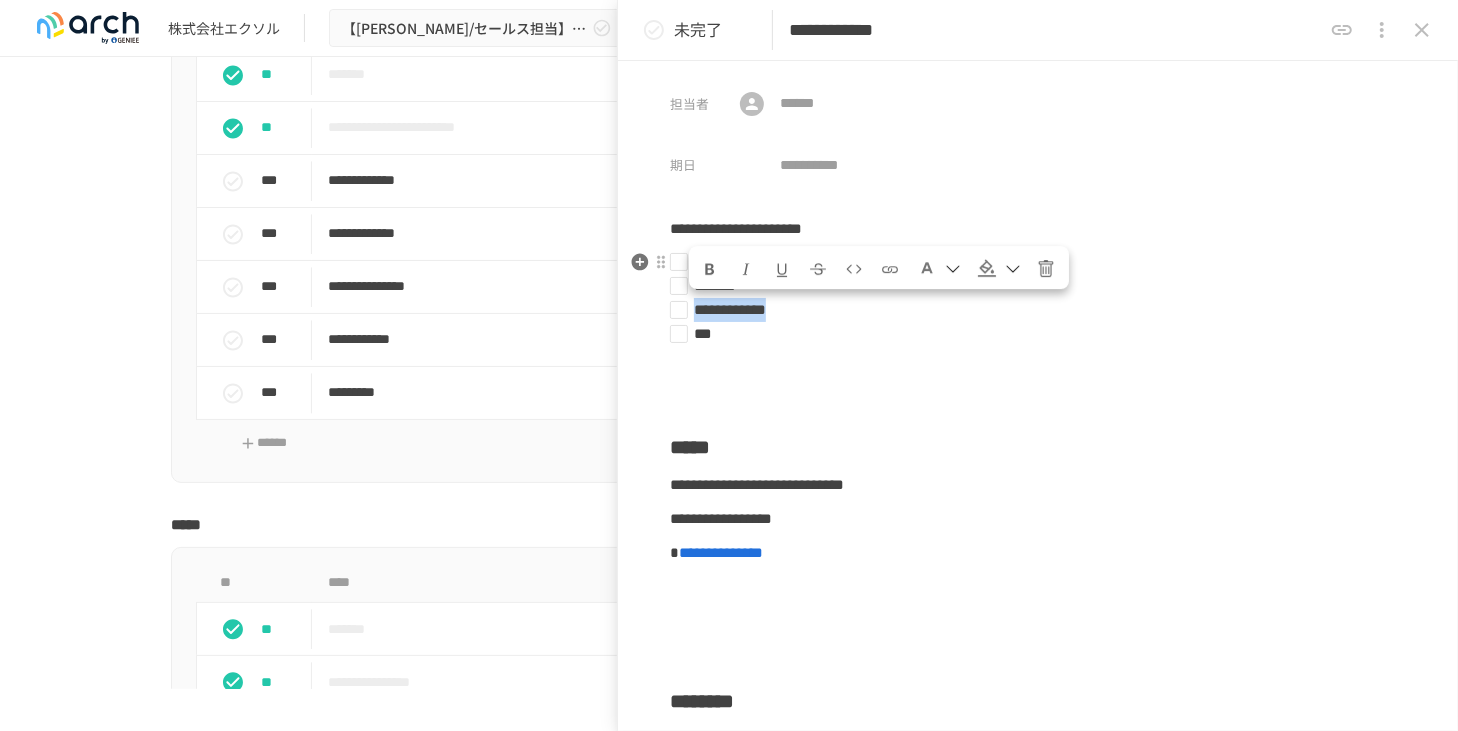 drag, startPoint x: 700, startPoint y: 310, endPoint x: 870, endPoint y: 311, distance: 170.00294 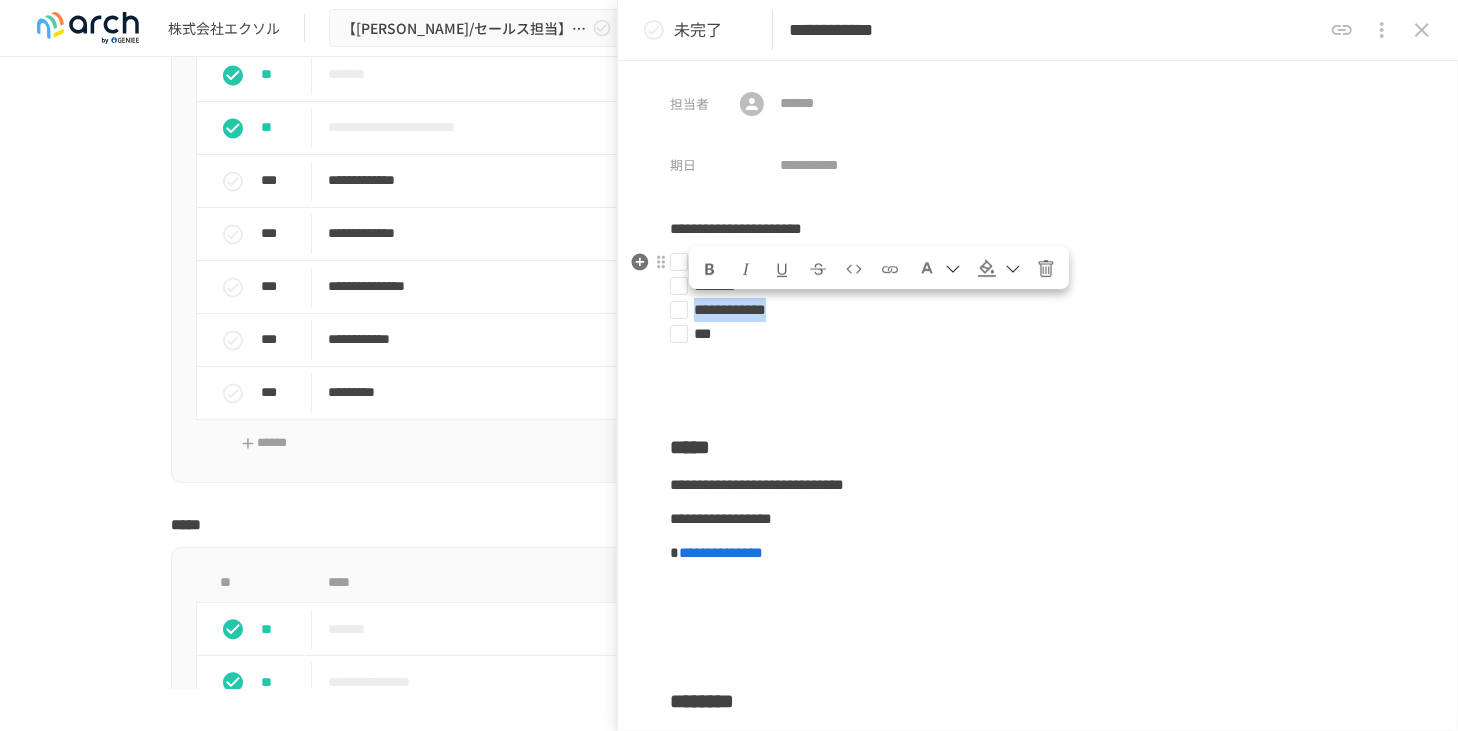 click on "**********" at bounding box center (730, 309) 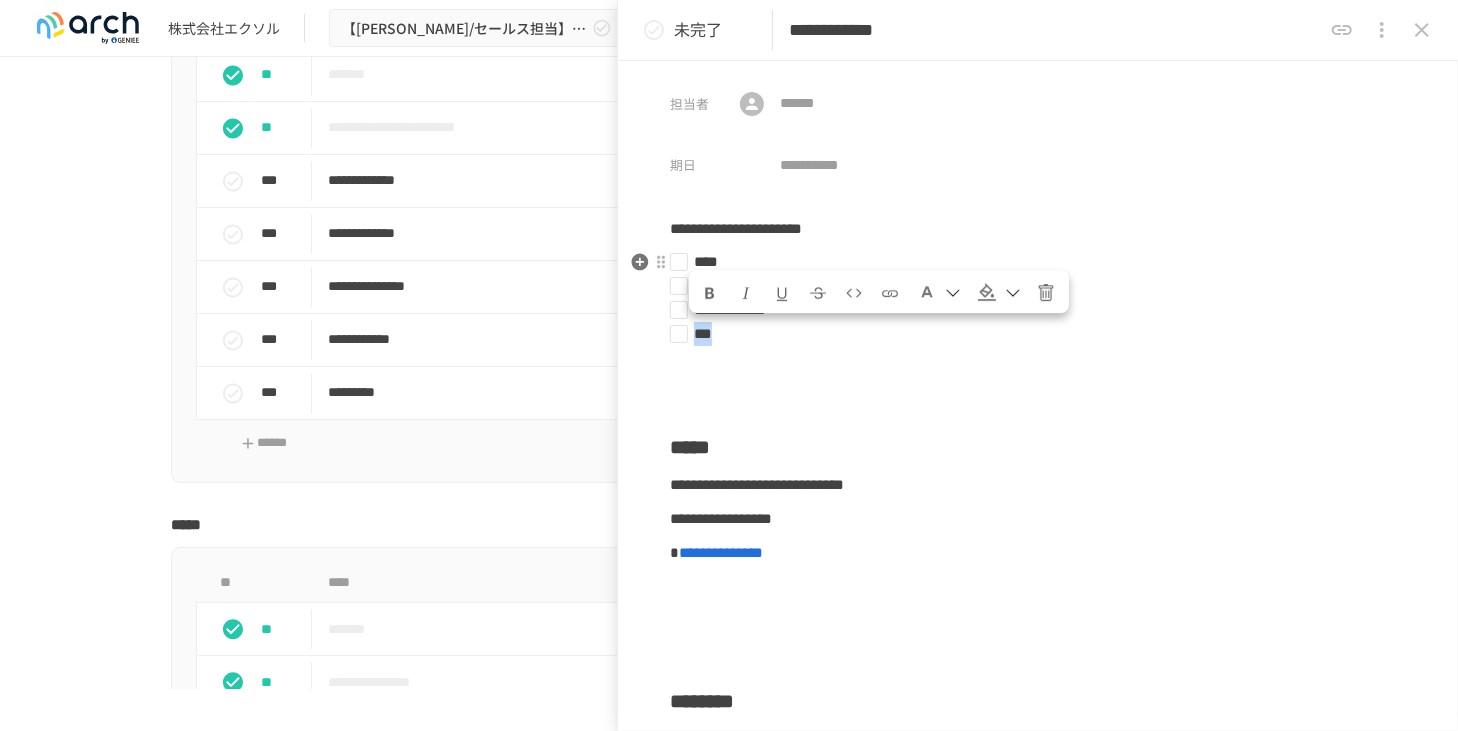 drag, startPoint x: 744, startPoint y: 338, endPoint x: 658, endPoint y: 329, distance: 86.46965 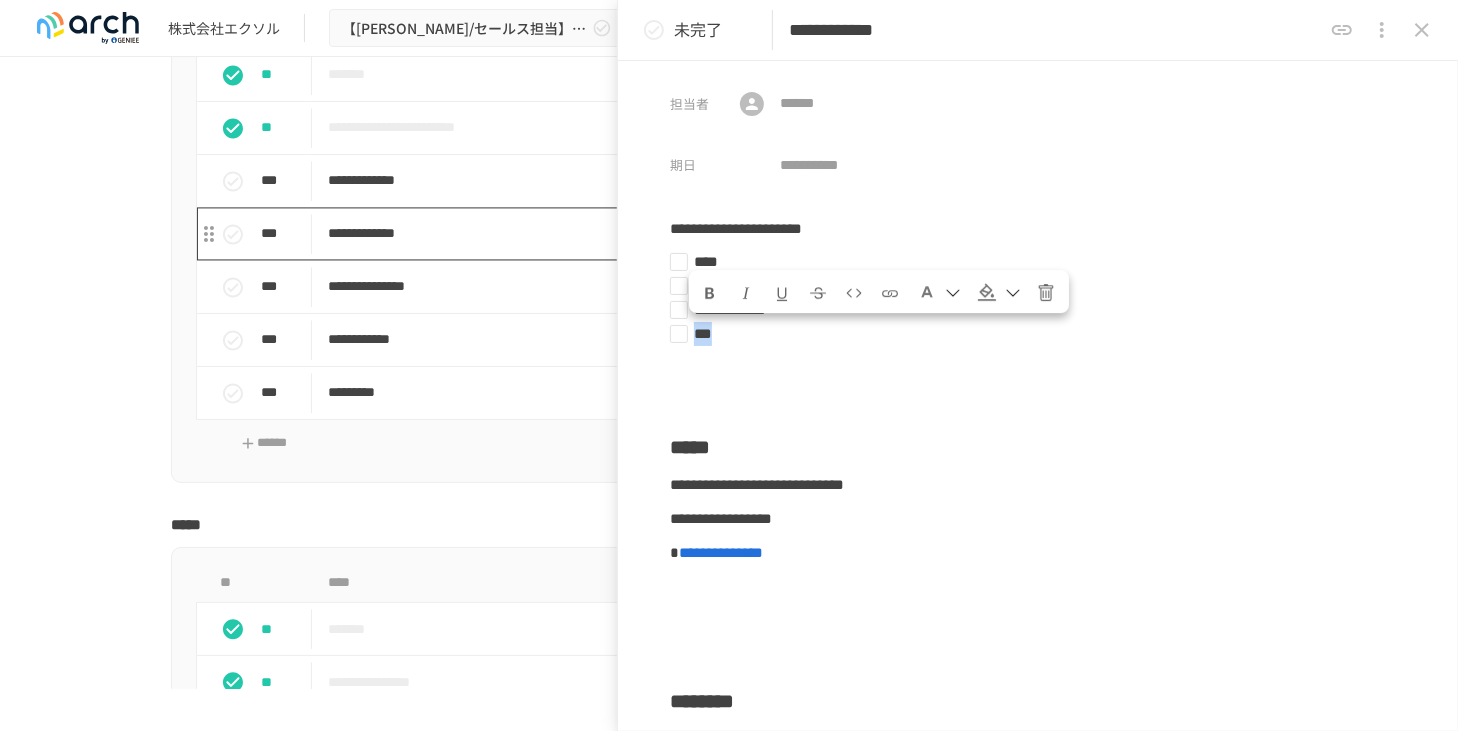 copy on "***" 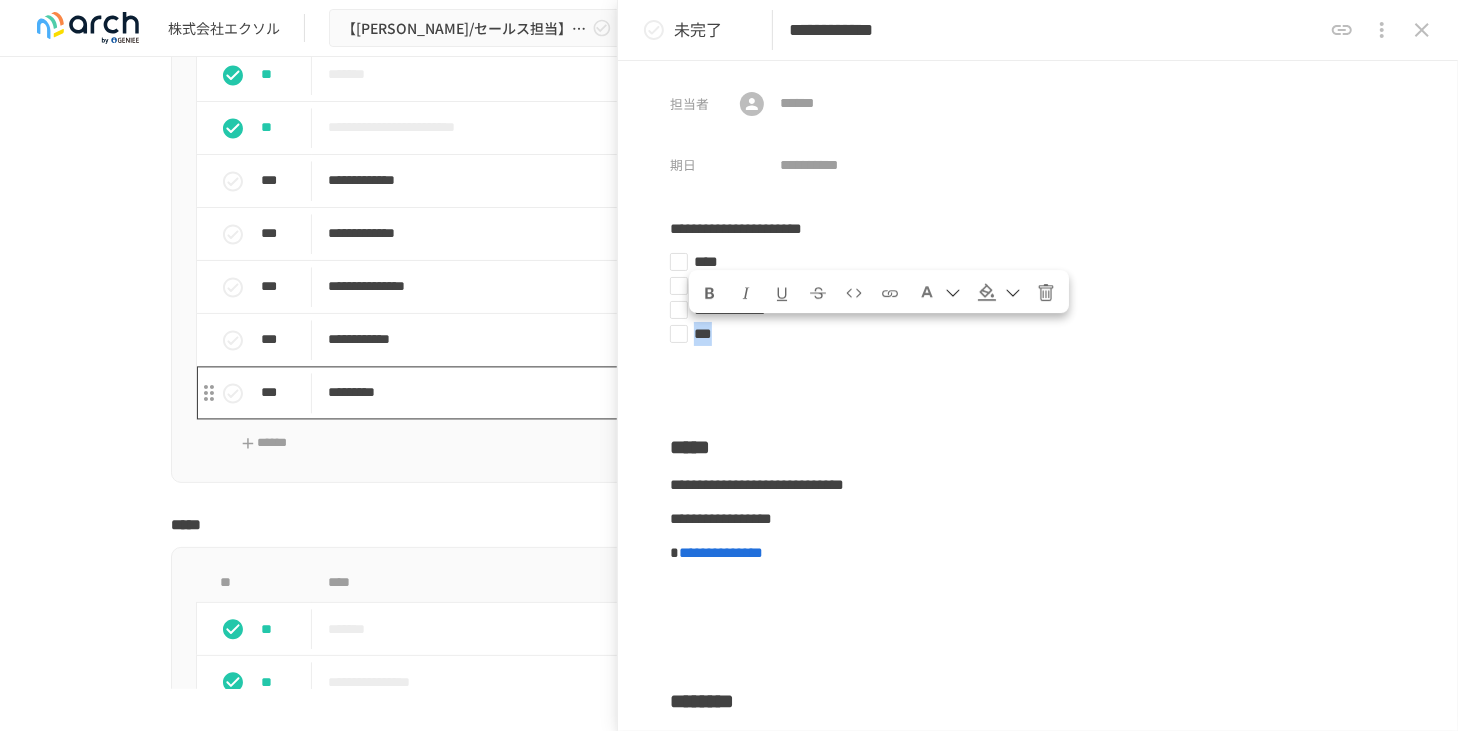 click on "*********" at bounding box center [687, 392] 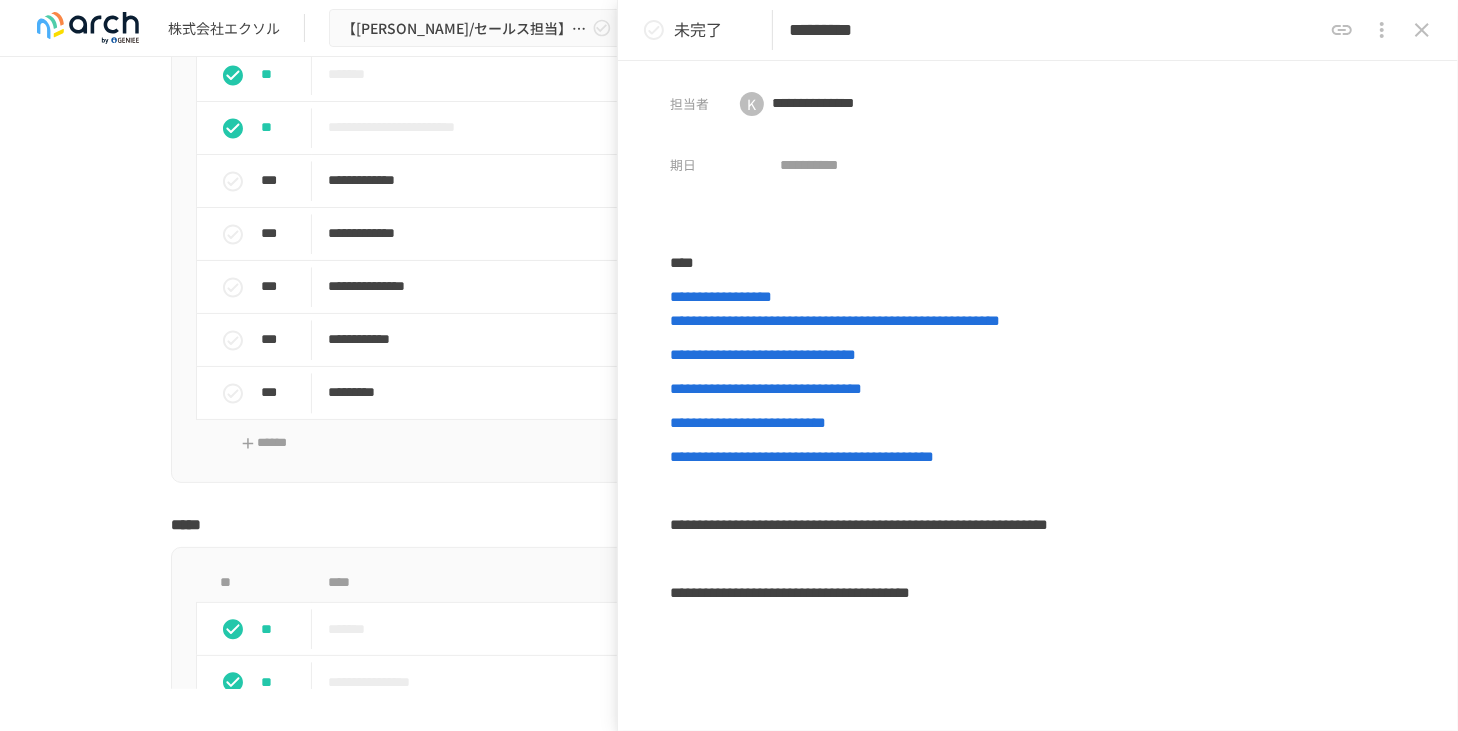 drag, startPoint x: 917, startPoint y: 24, endPoint x: 813, endPoint y: 29, distance: 104.120125 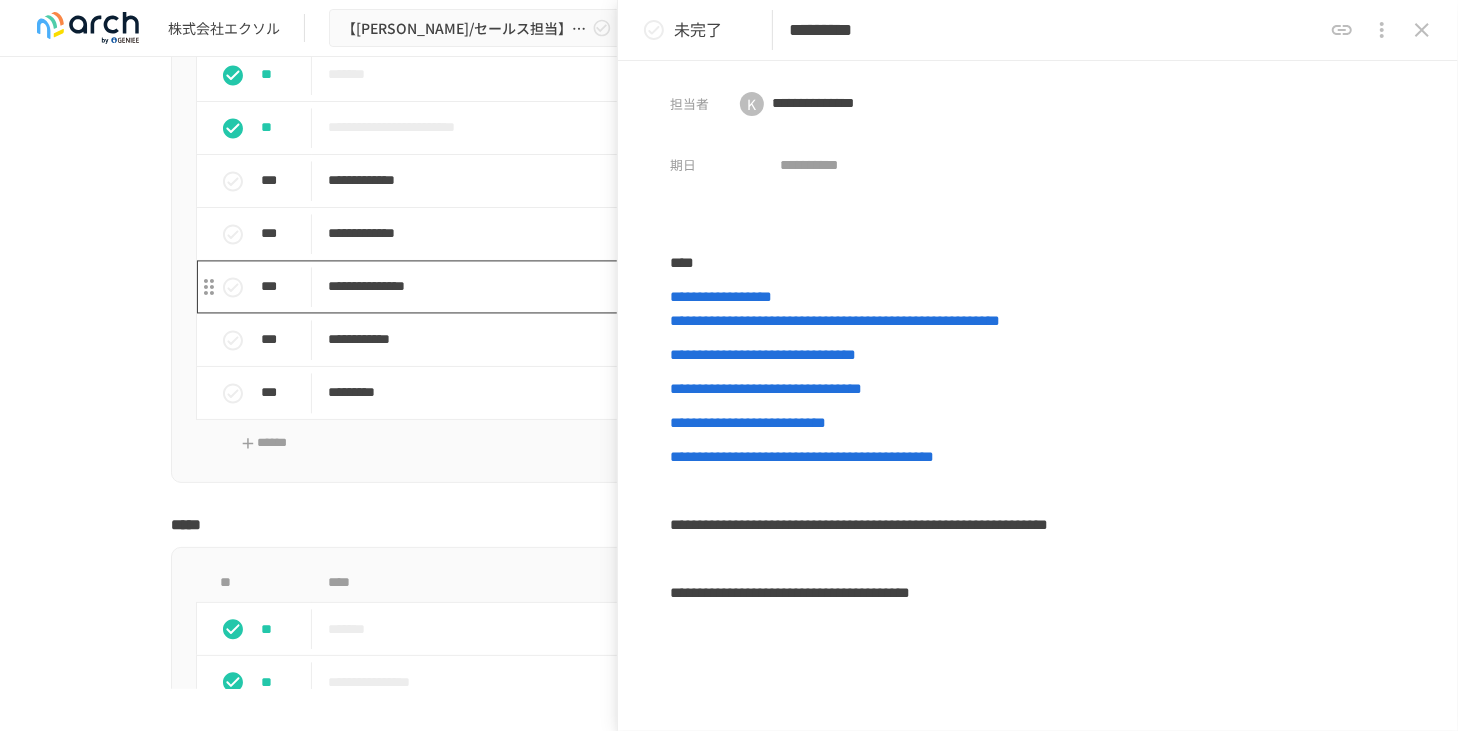 click on "**********" at bounding box center (687, 286) 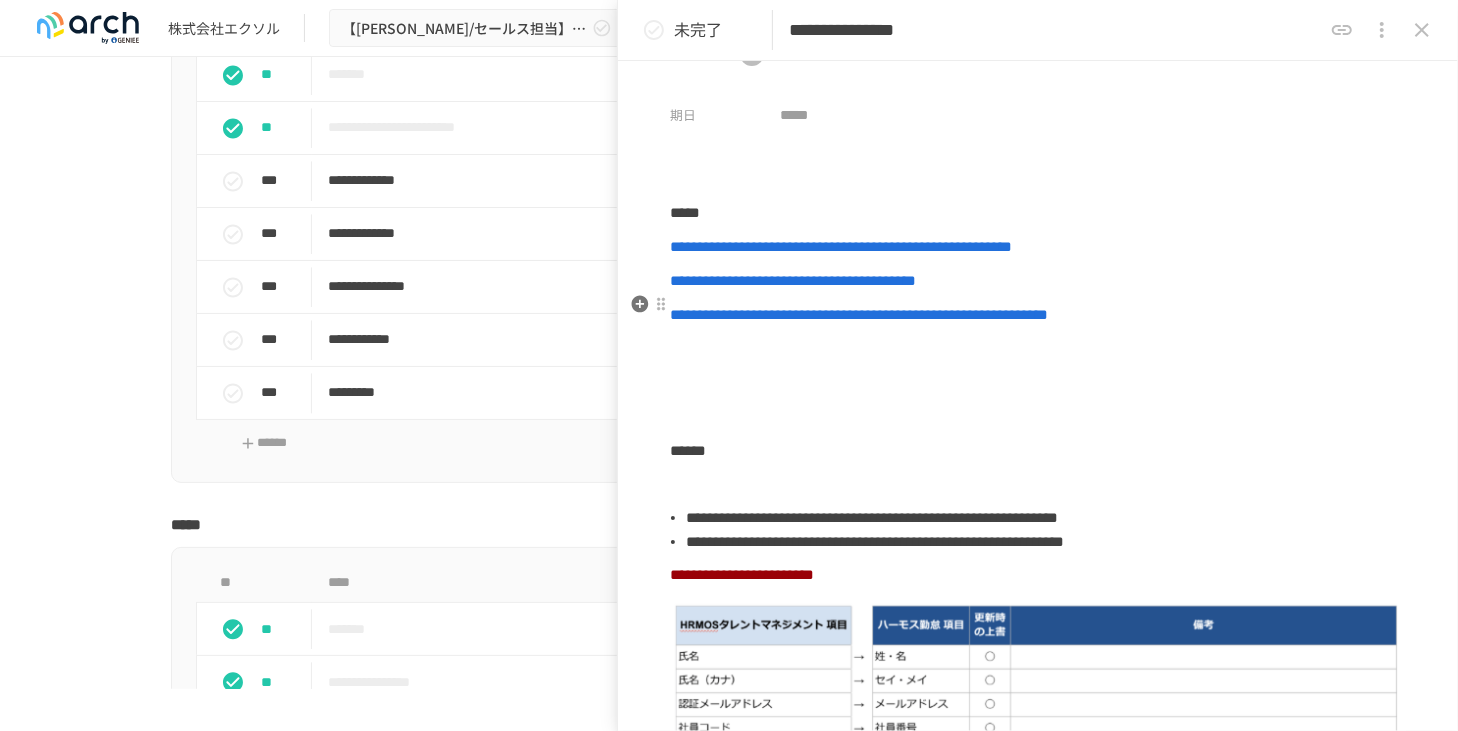 scroll, scrollTop: 0, scrollLeft: 0, axis: both 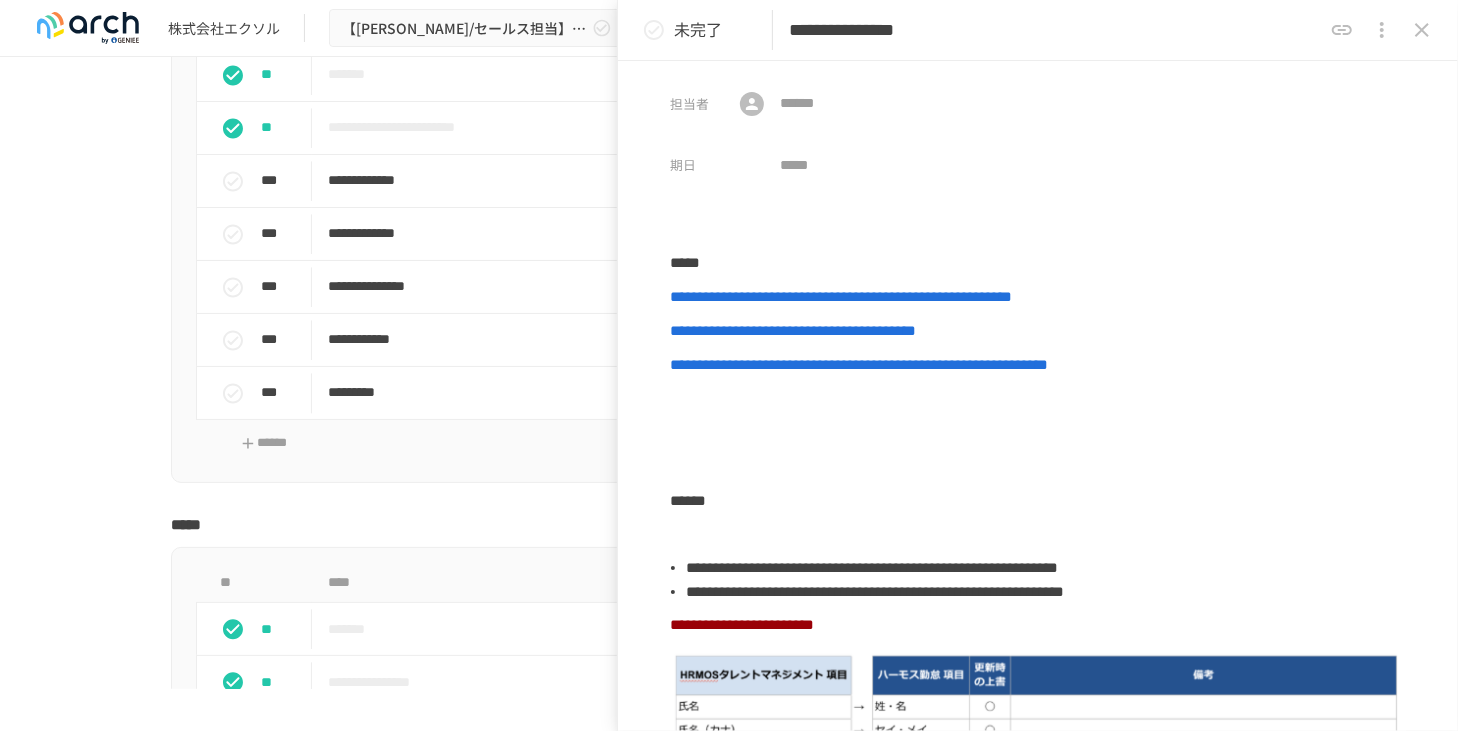 drag, startPoint x: 816, startPoint y: 32, endPoint x: 1046, endPoint y: 49, distance: 230.62741 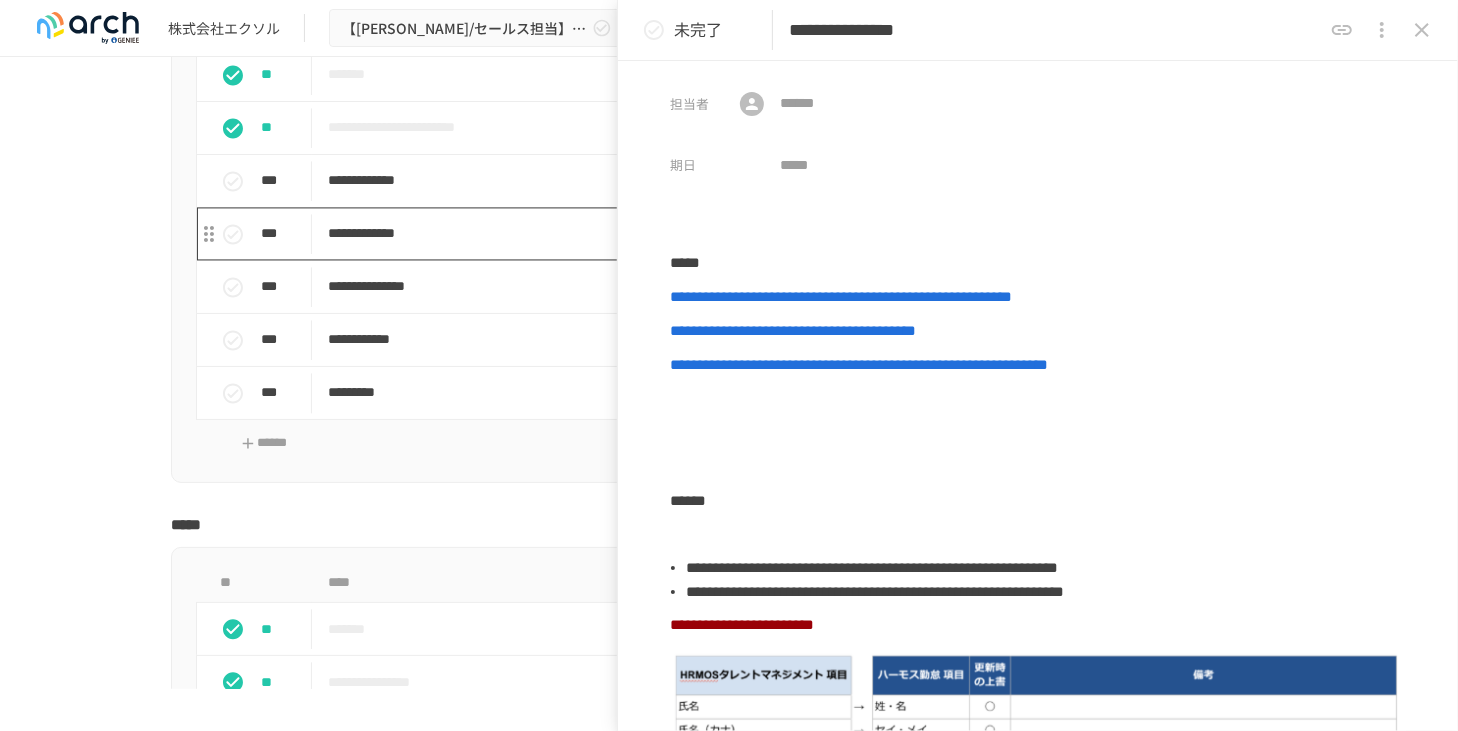click on "**********" at bounding box center (687, 233) 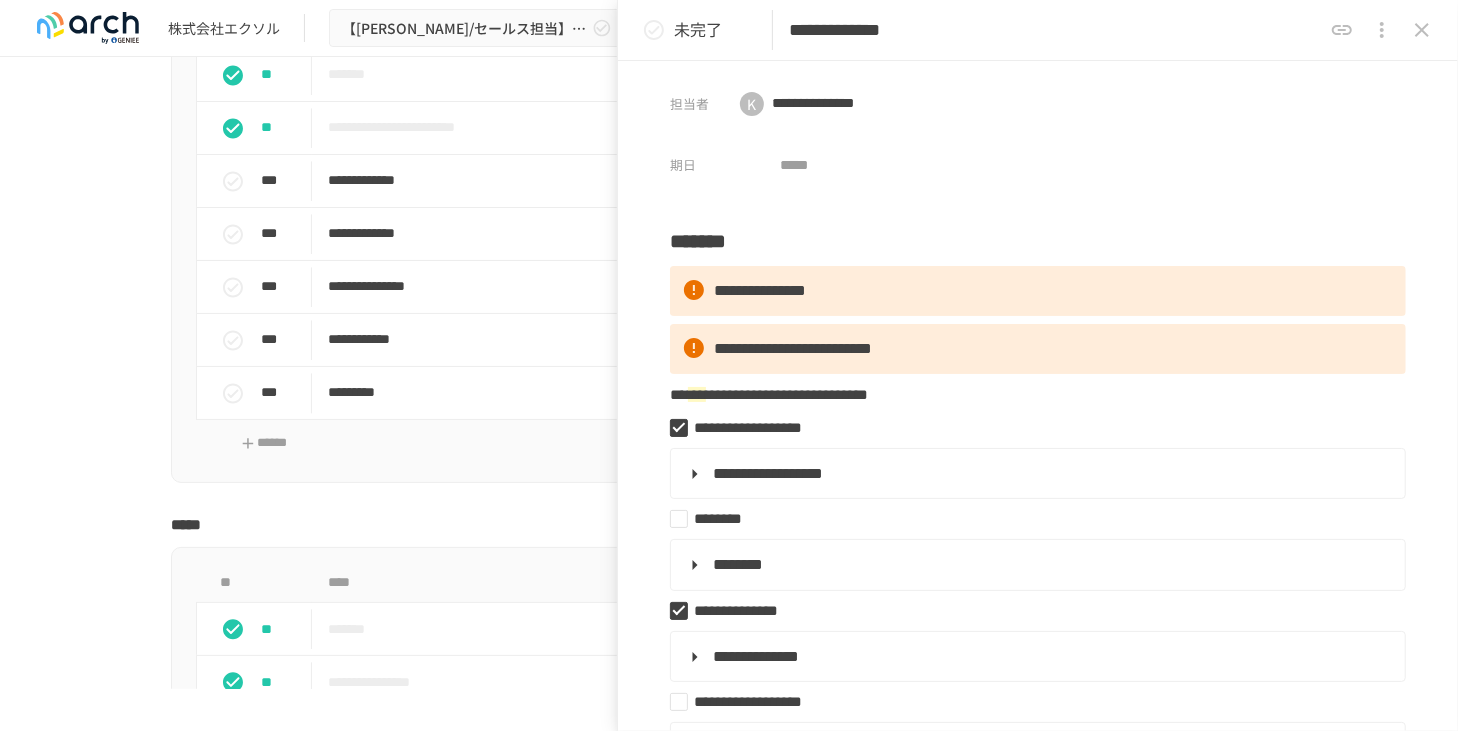 drag, startPoint x: 818, startPoint y: 32, endPoint x: 1016, endPoint y: 34, distance: 198.0101 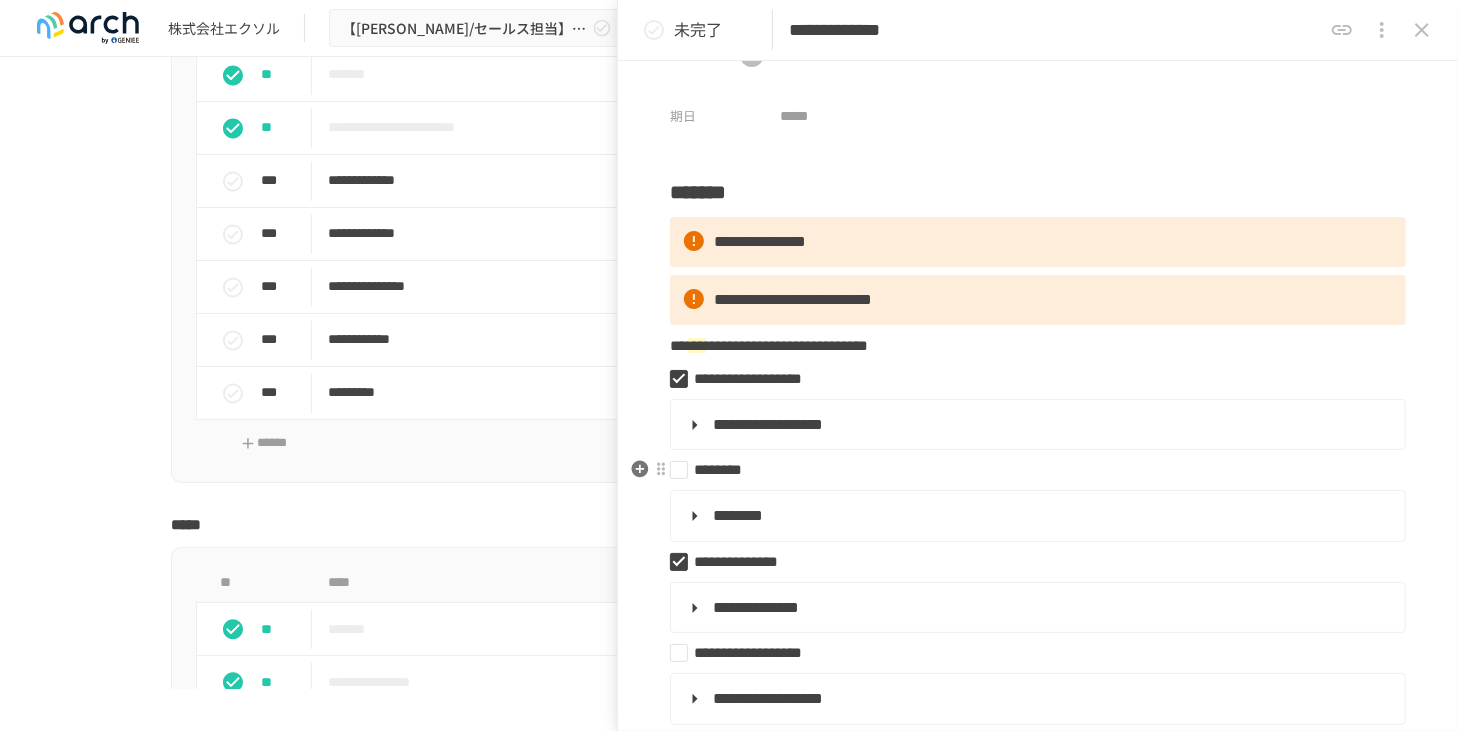 scroll, scrollTop: 114, scrollLeft: 0, axis: vertical 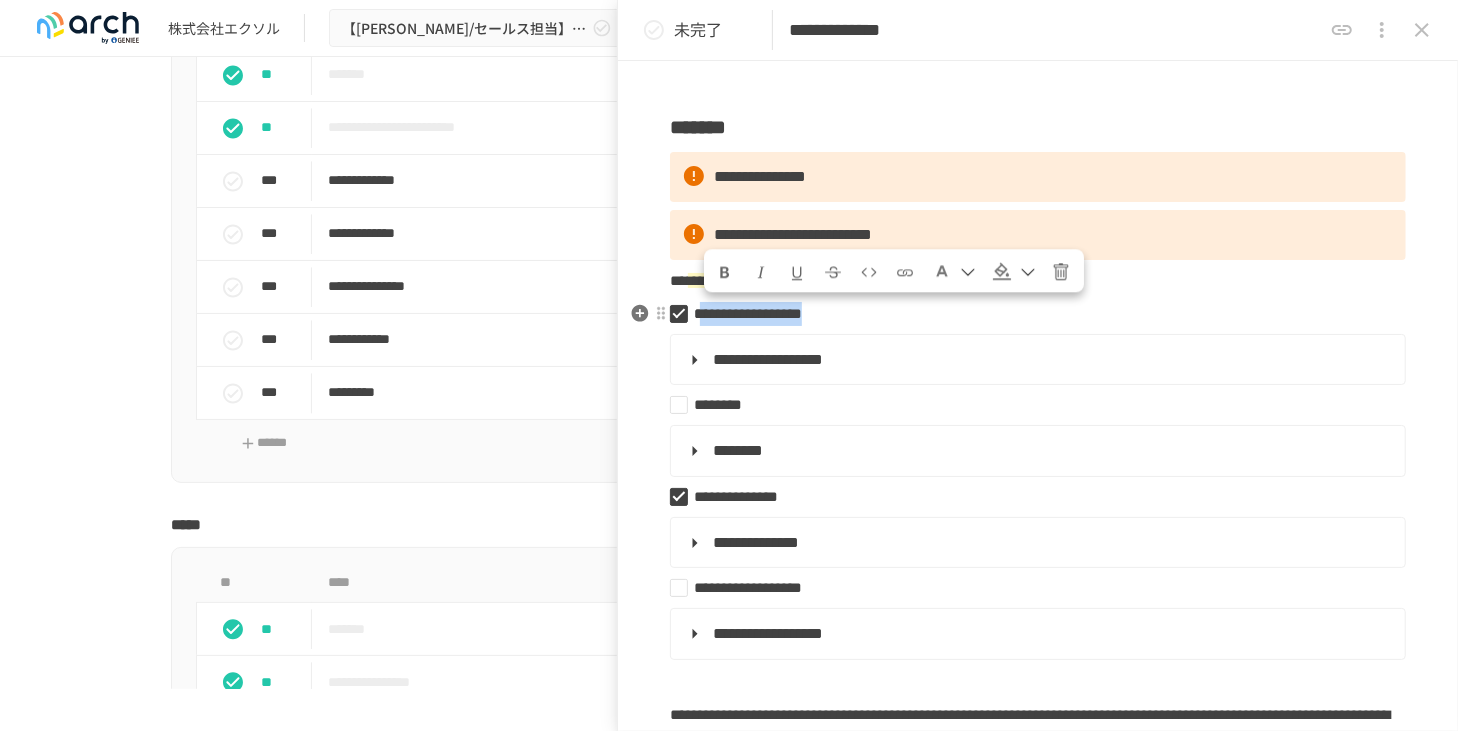 drag, startPoint x: 710, startPoint y: 317, endPoint x: 996, endPoint y: 318, distance: 286.00174 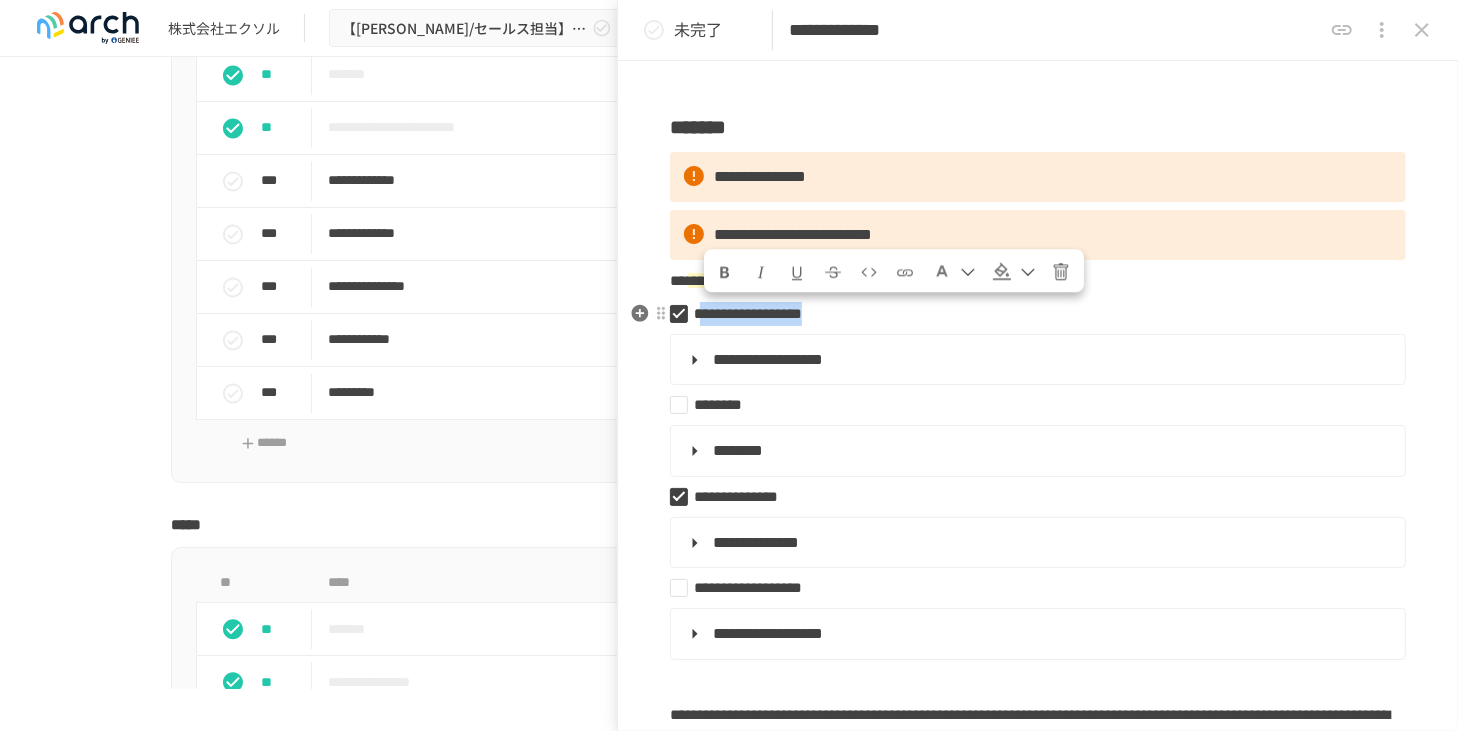 click on "**********" at bounding box center (1030, 314) 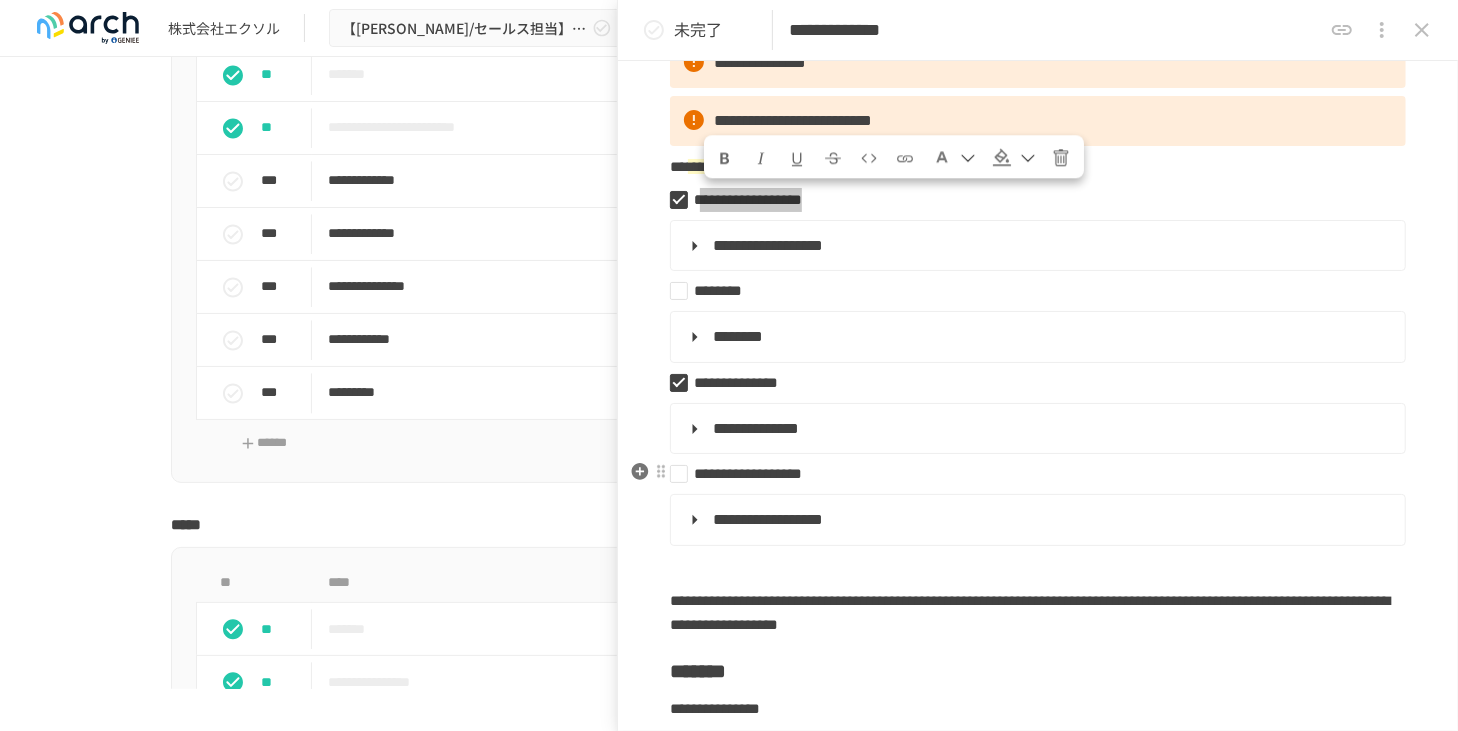 scroll, scrollTop: 228, scrollLeft: 0, axis: vertical 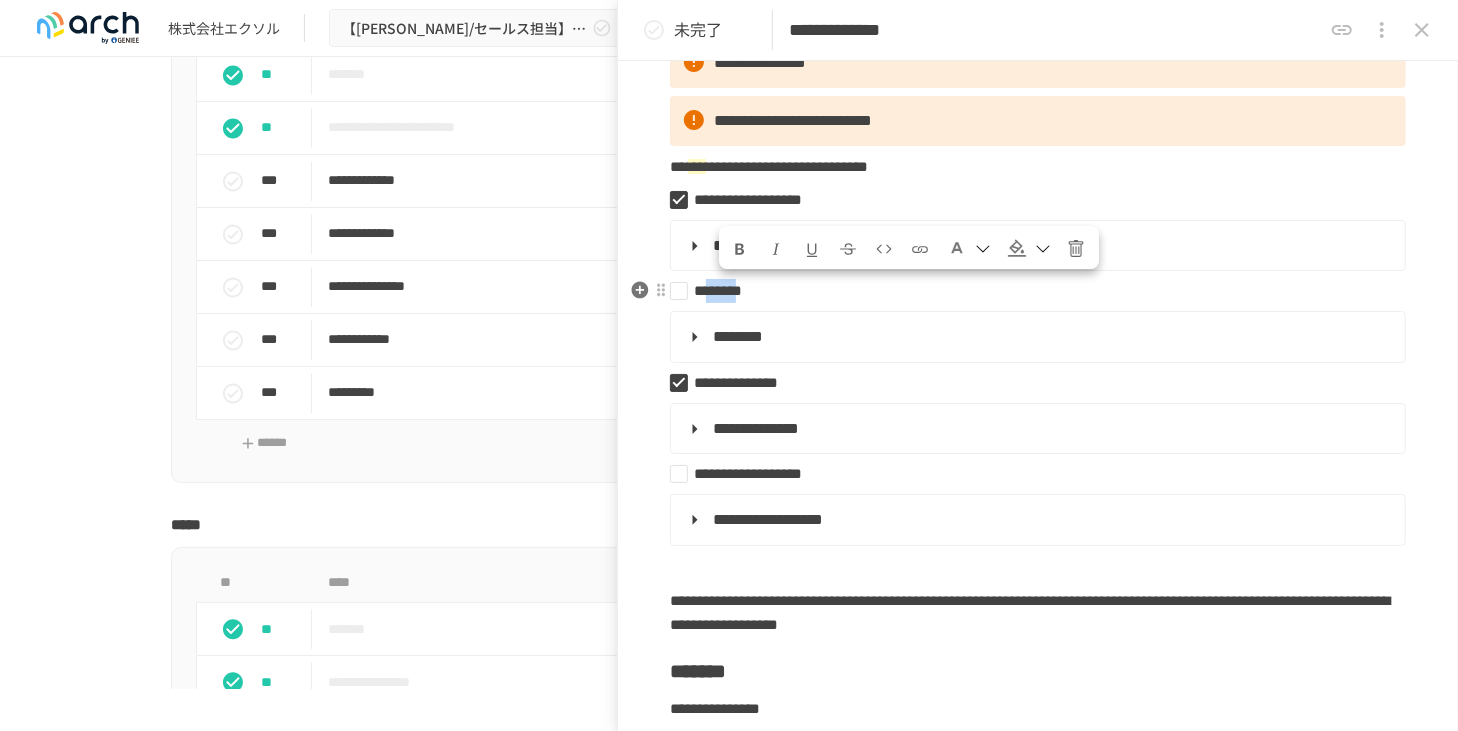 drag, startPoint x: 717, startPoint y: 289, endPoint x: 805, endPoint y: 292, distance: 88.051125 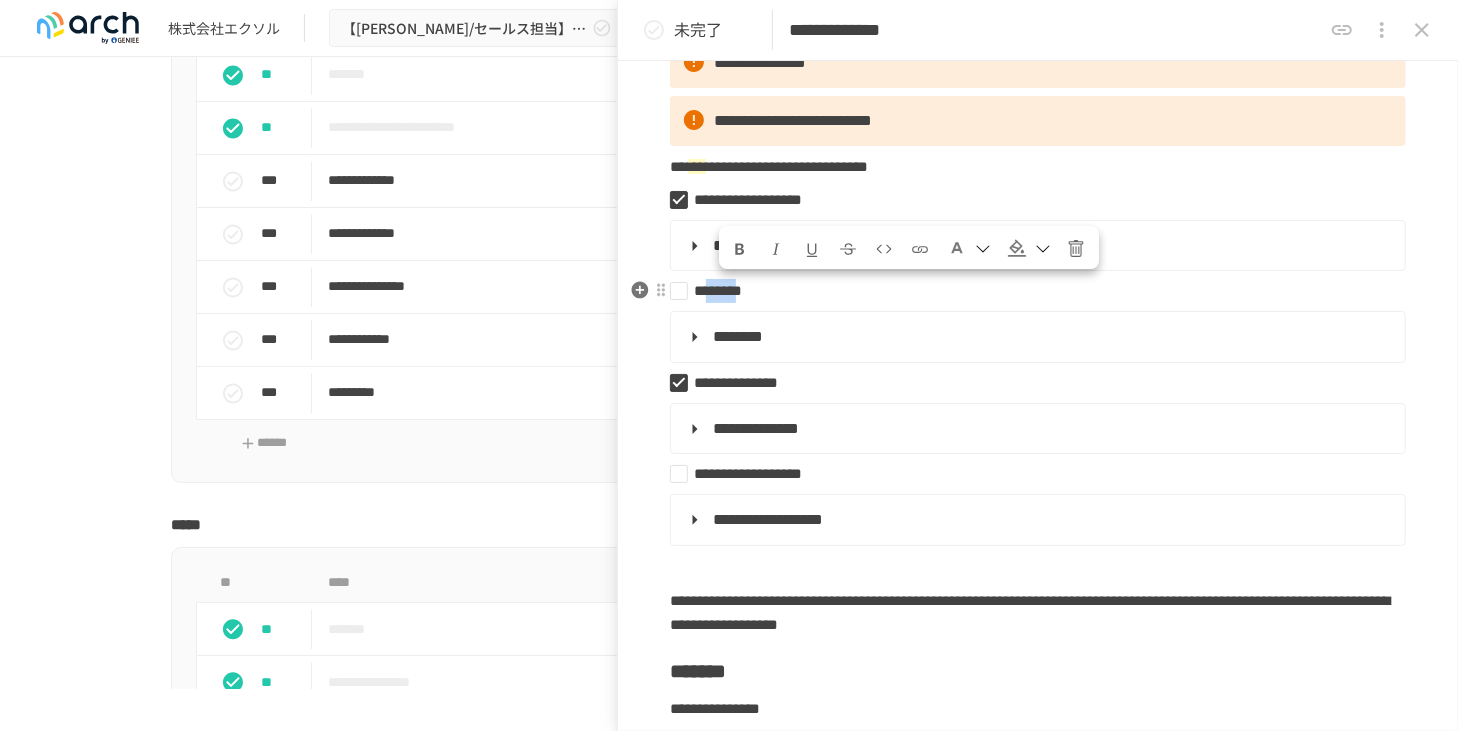 click on "********" at bounding box center (718, 290) 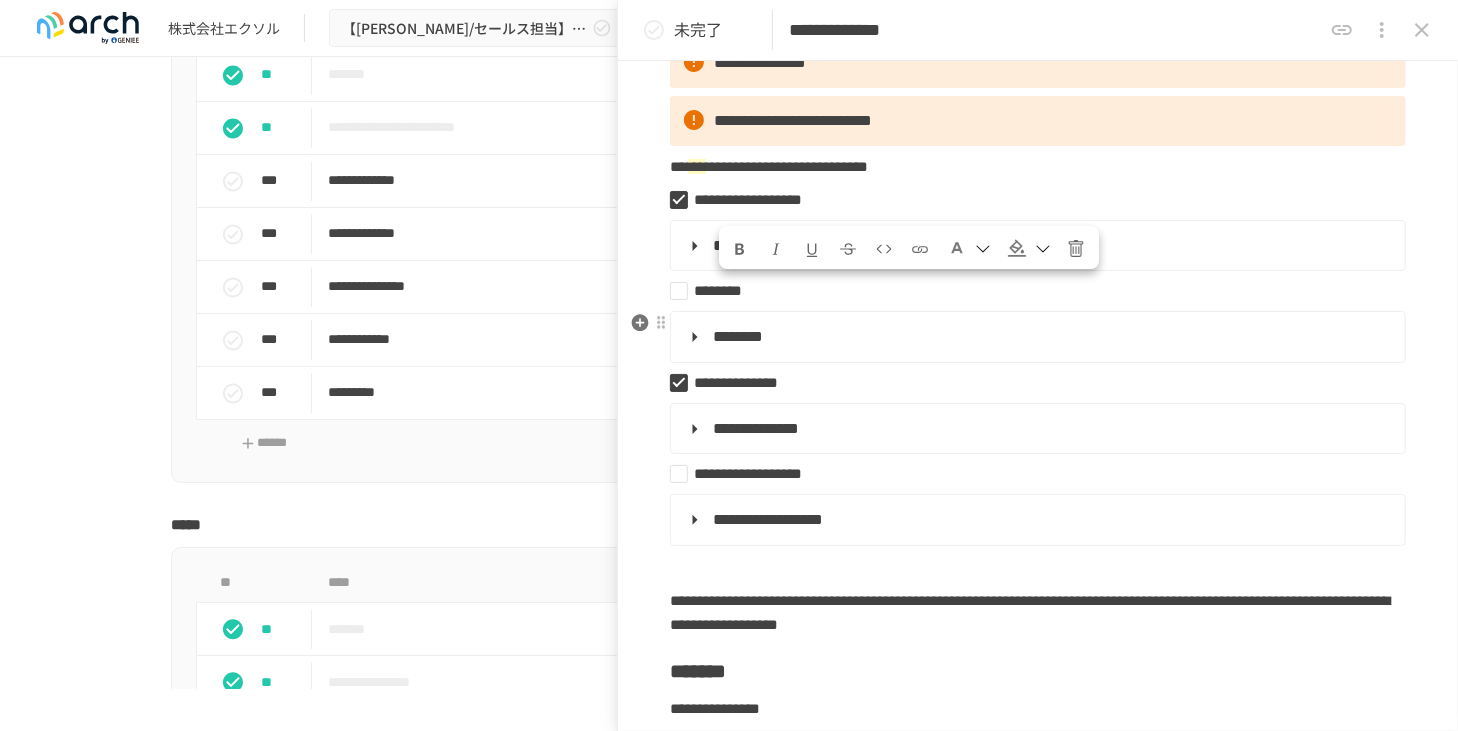 click on "**********" at bounding box center (1038, 463) 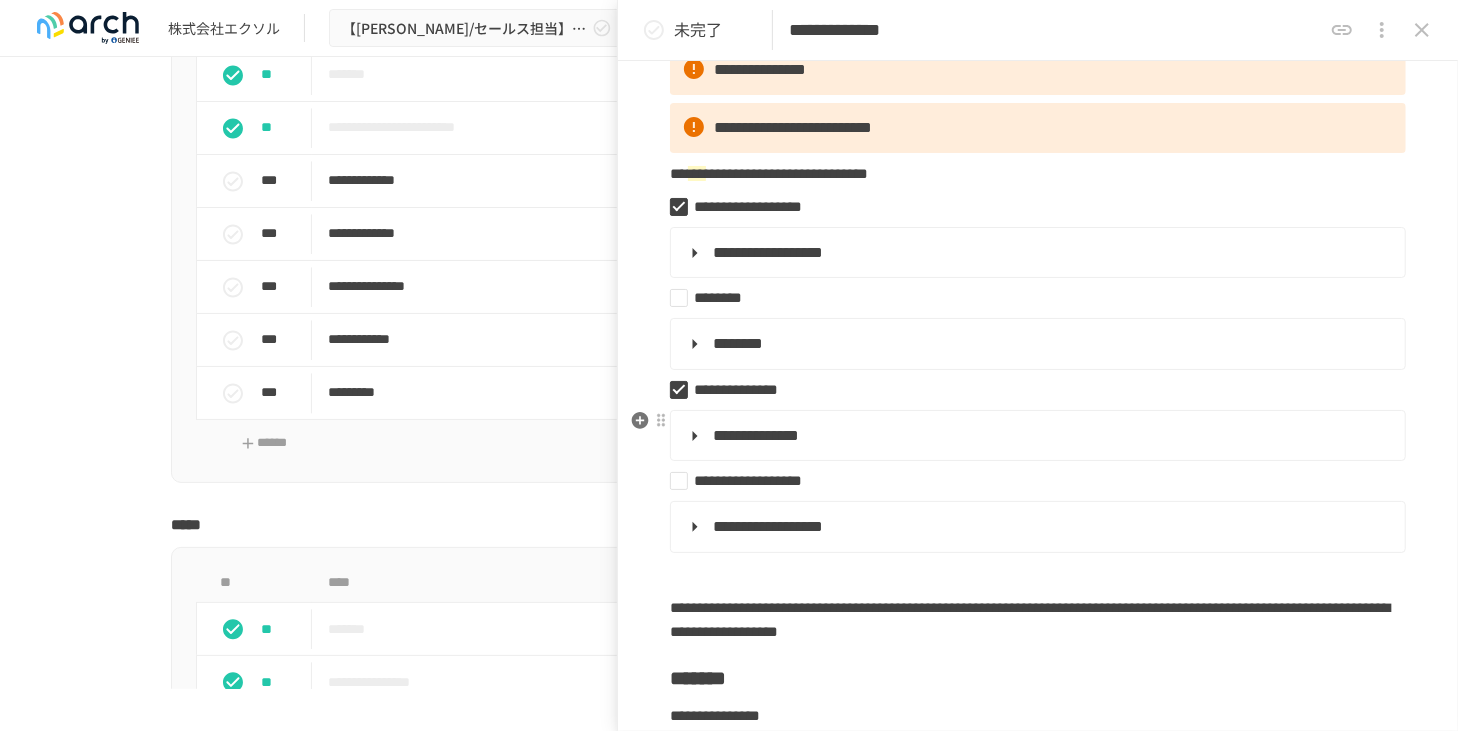 scroll, scrollTop: 171, scrollLeft: 0, axis: vertical 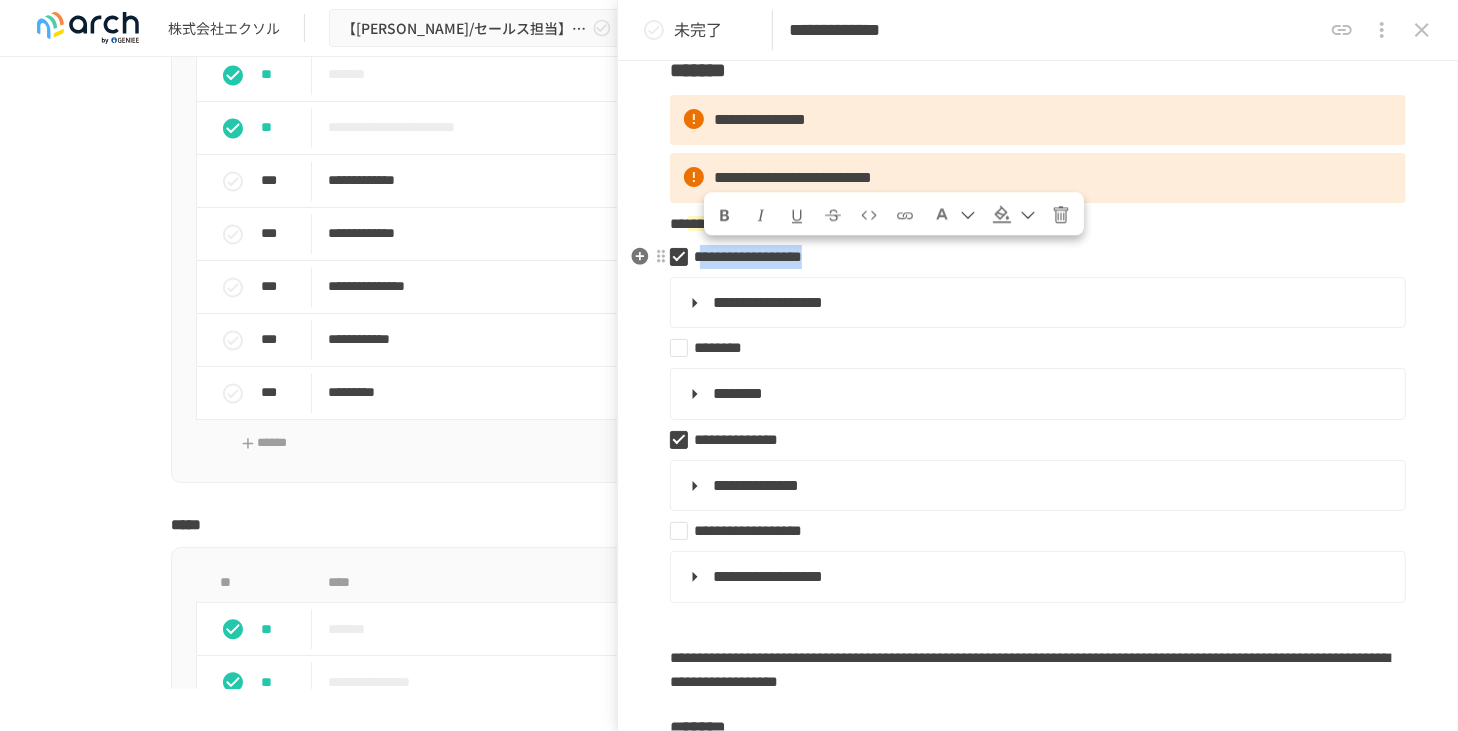 drag, startPoint x: 713, startPoint y: 258, endPoint x: 975, endPoint y: 259, distance: 262.00192 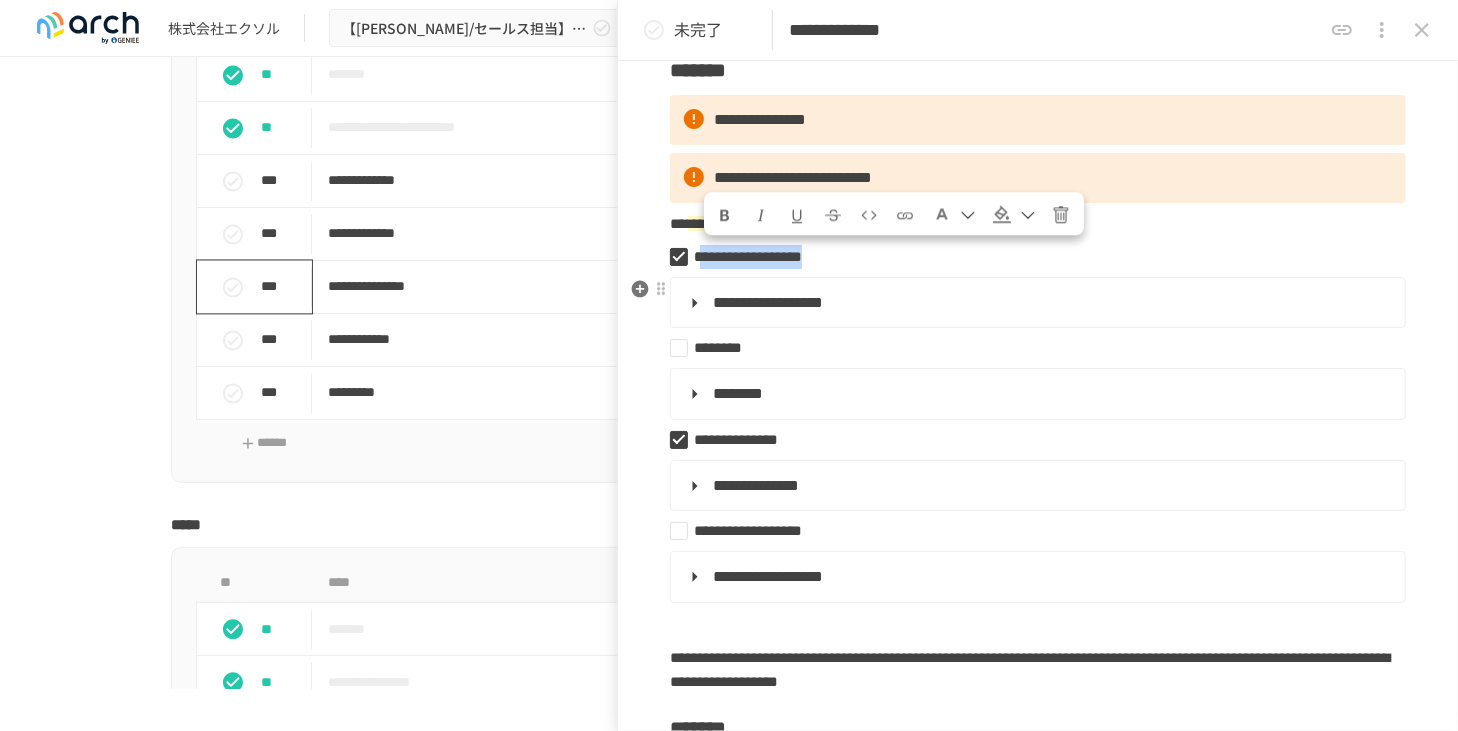 copy on "**********" 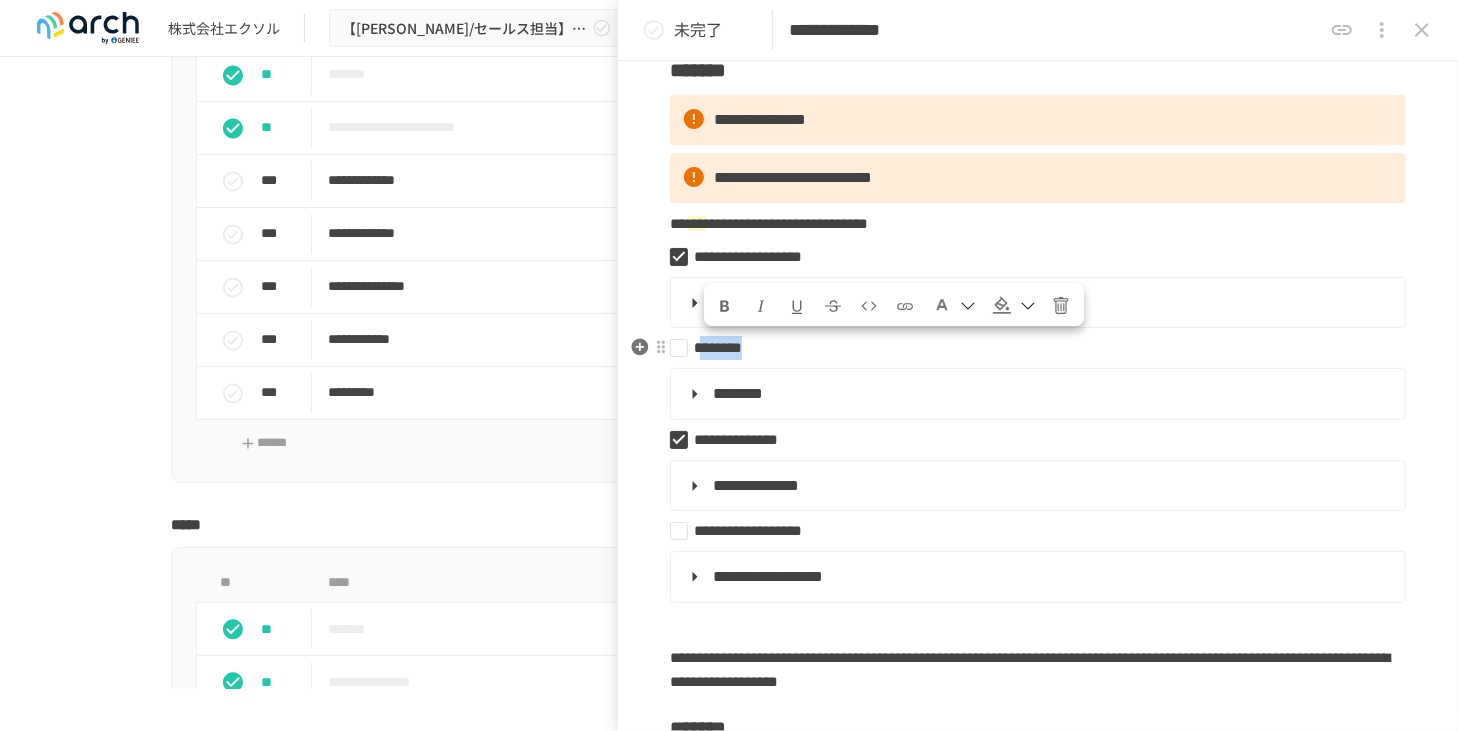 drag, startPoint x: 709, startPoint y: 347, endPoint x: 844, endPoint y: 352, distance: 135.09256 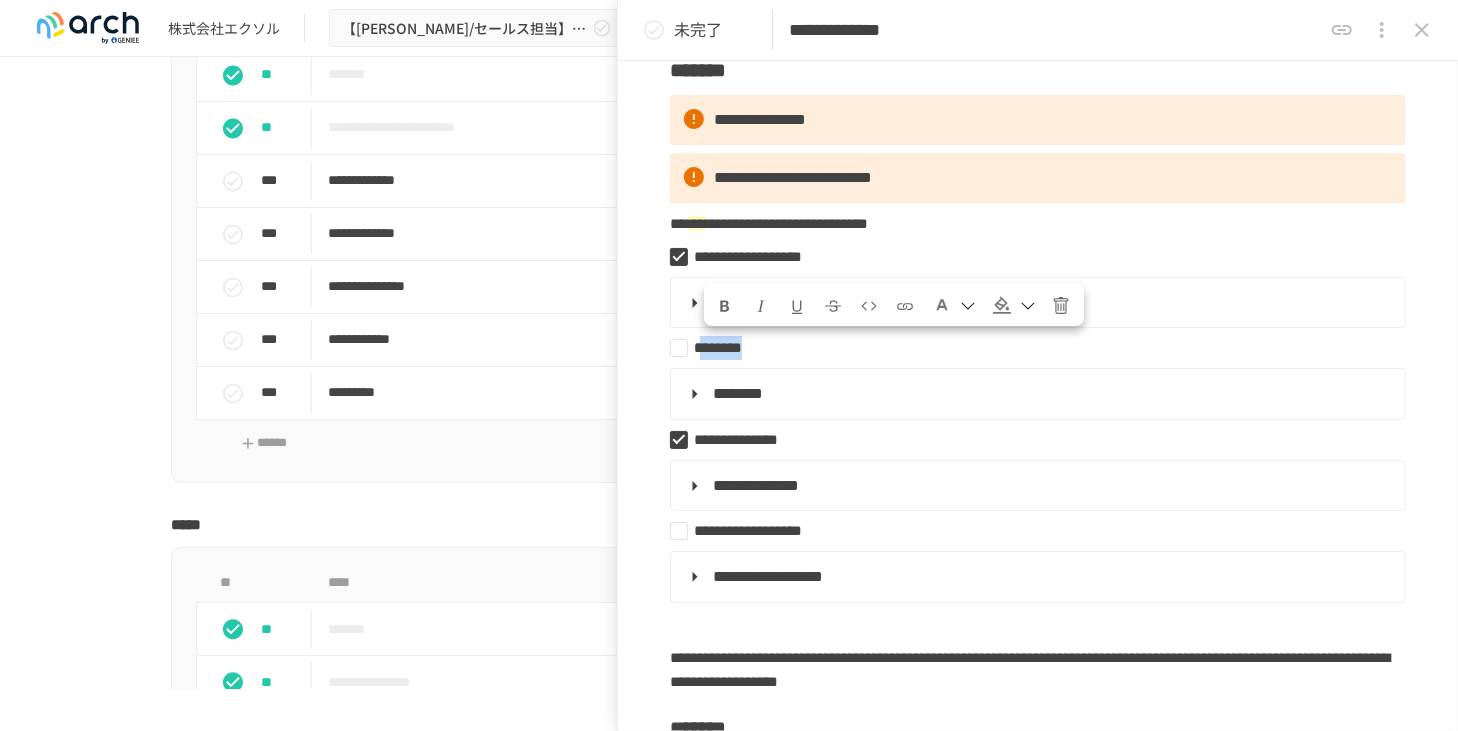 copy on "*******" 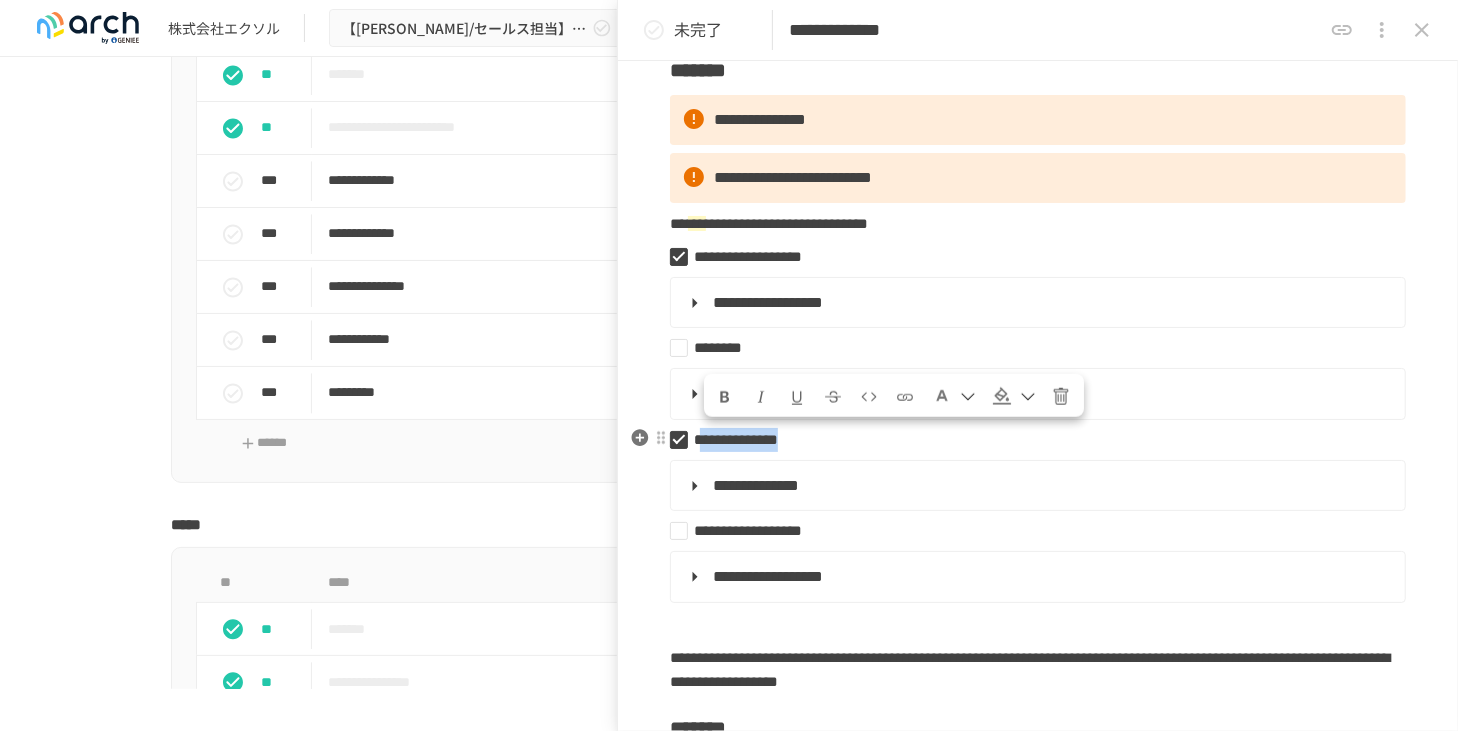 drag, startPoint x: 716, startPoint y: 433, endPoint x: 896, endPoint y: 432, distance: 180.00278 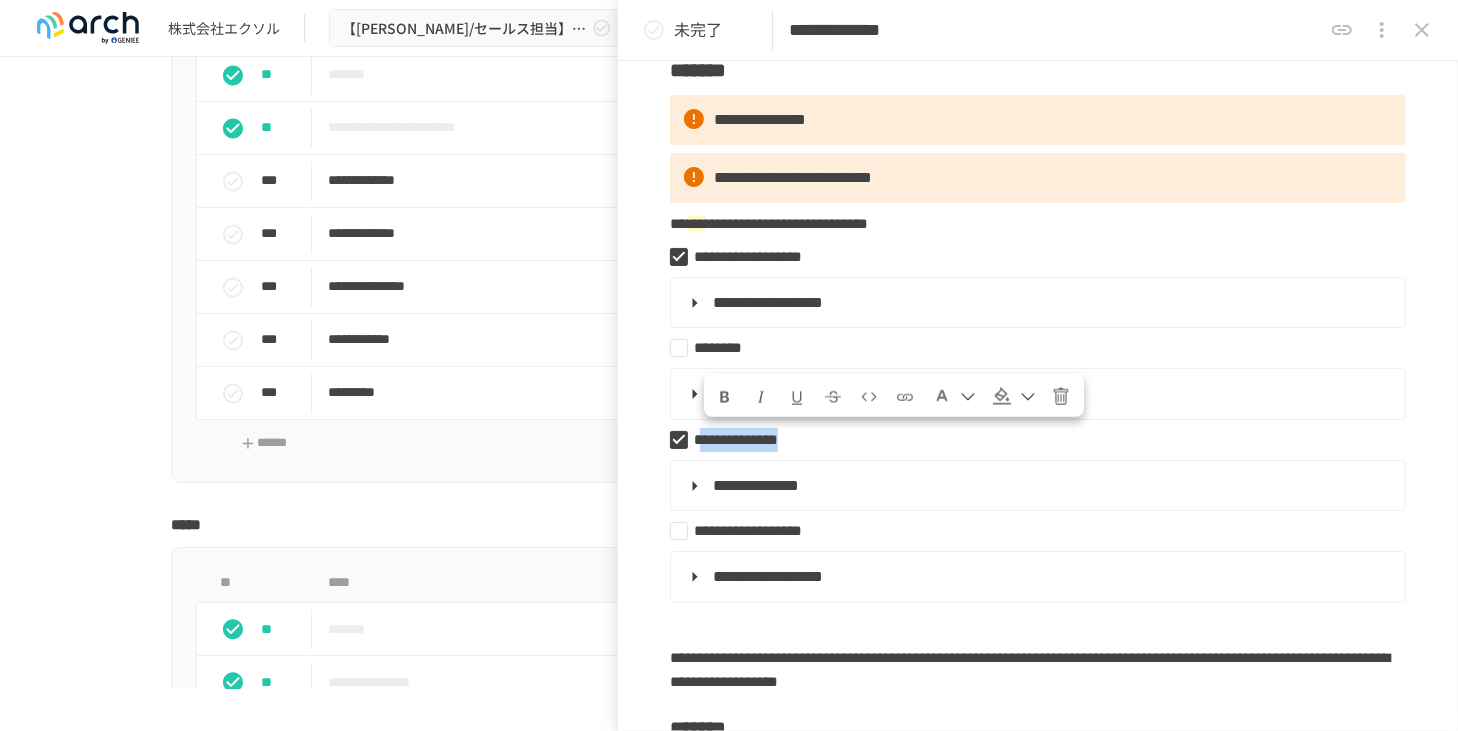 copy on "**********" 